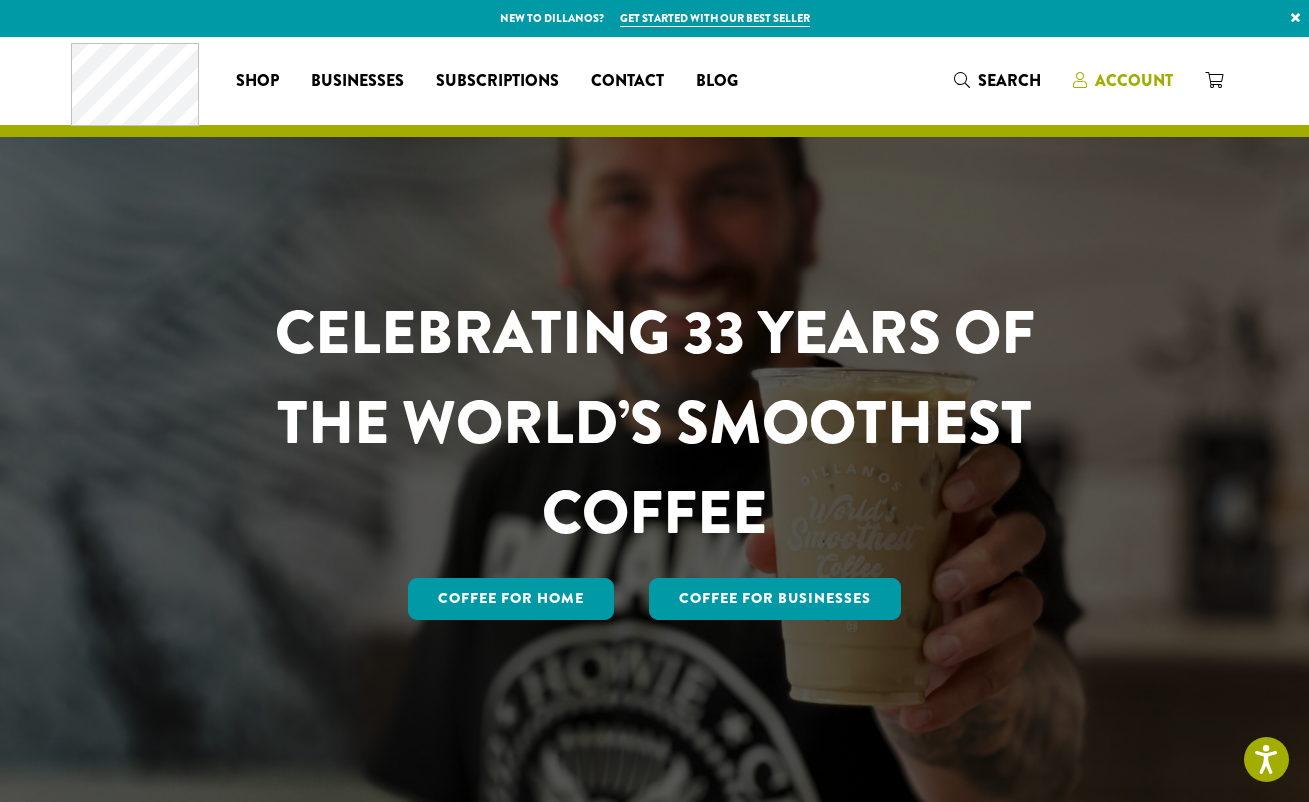 scroll, scrollTop: 0, scrollLeft: 0, axis: both 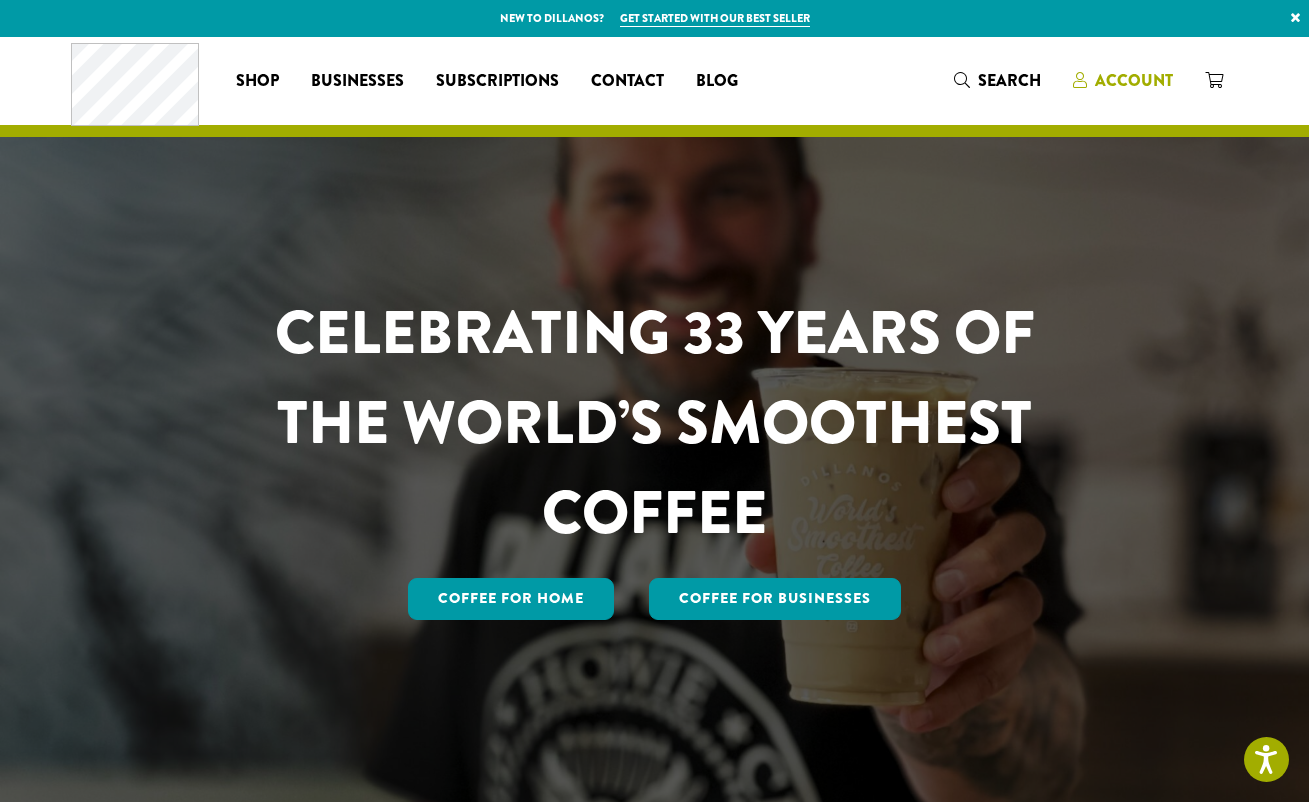 click on "Account" at bounding box center (1134, 80) 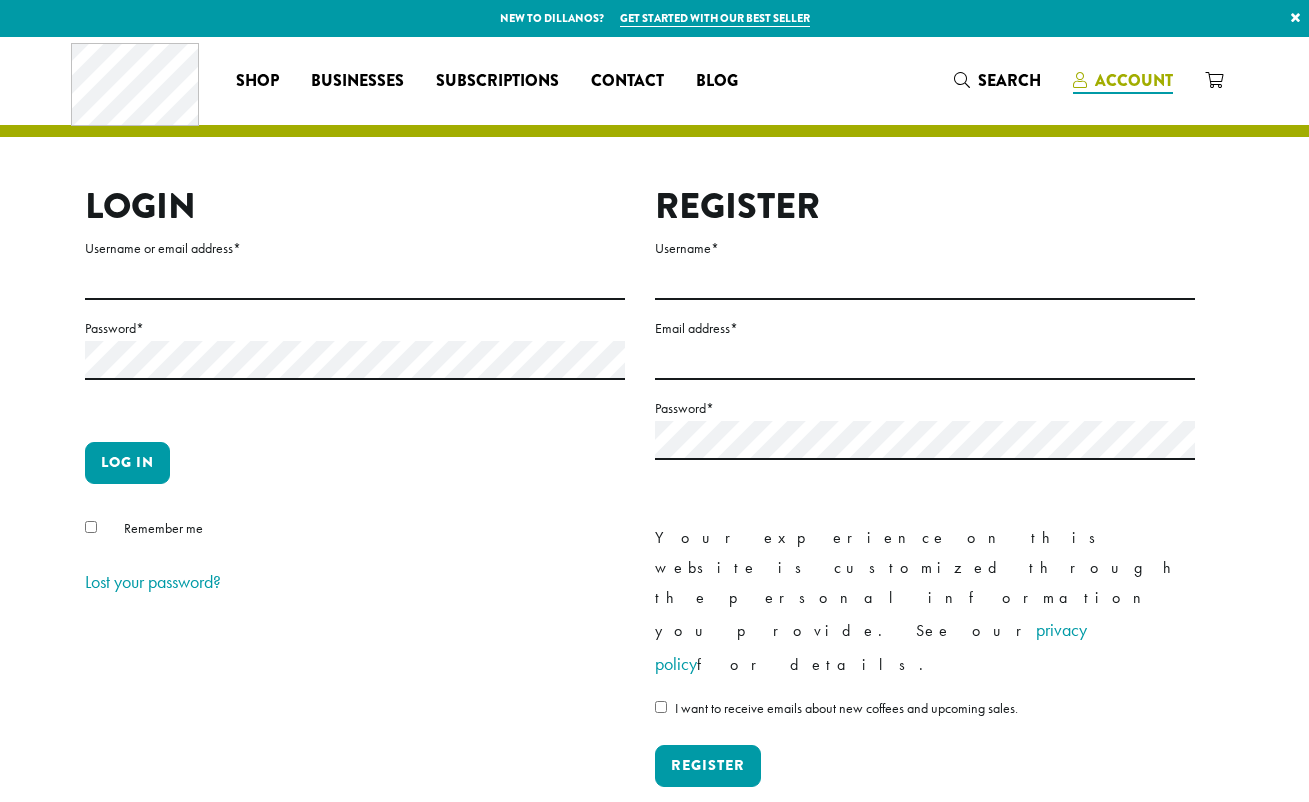 scroll, scrollTop: 0, scrollLeft: 0, axis: both 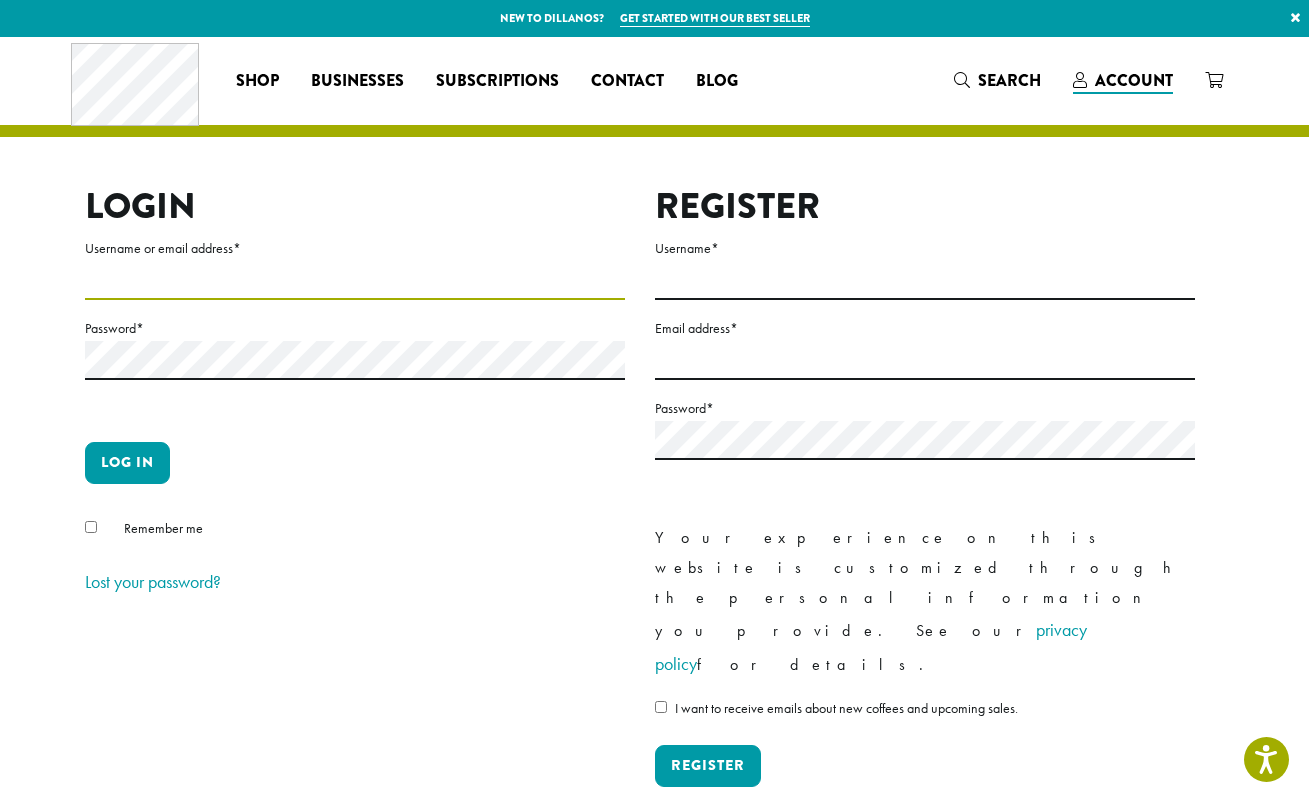 type on "**********" 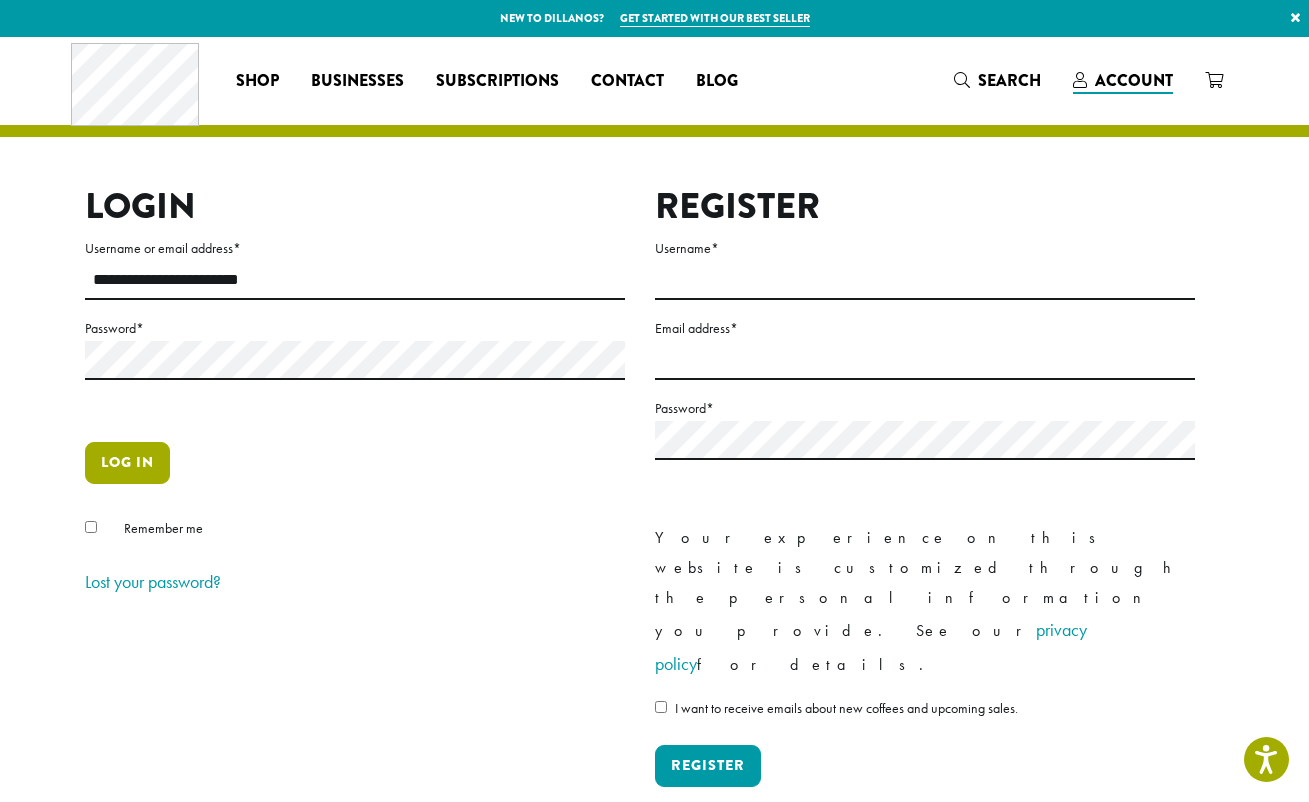 click on "Log in" at bounding box center [127, 463] 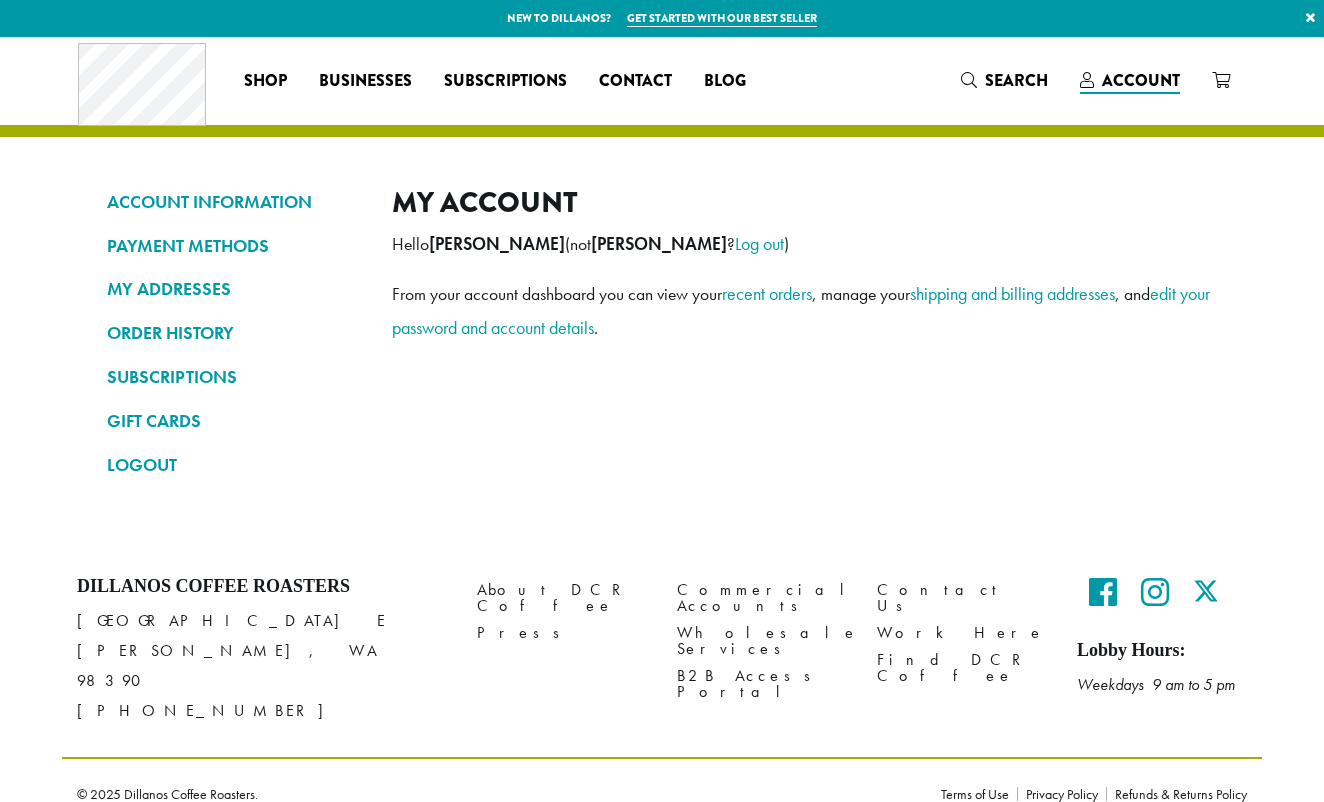 scroll, scrollTop: 0, scrollLeft: 0, axis: both 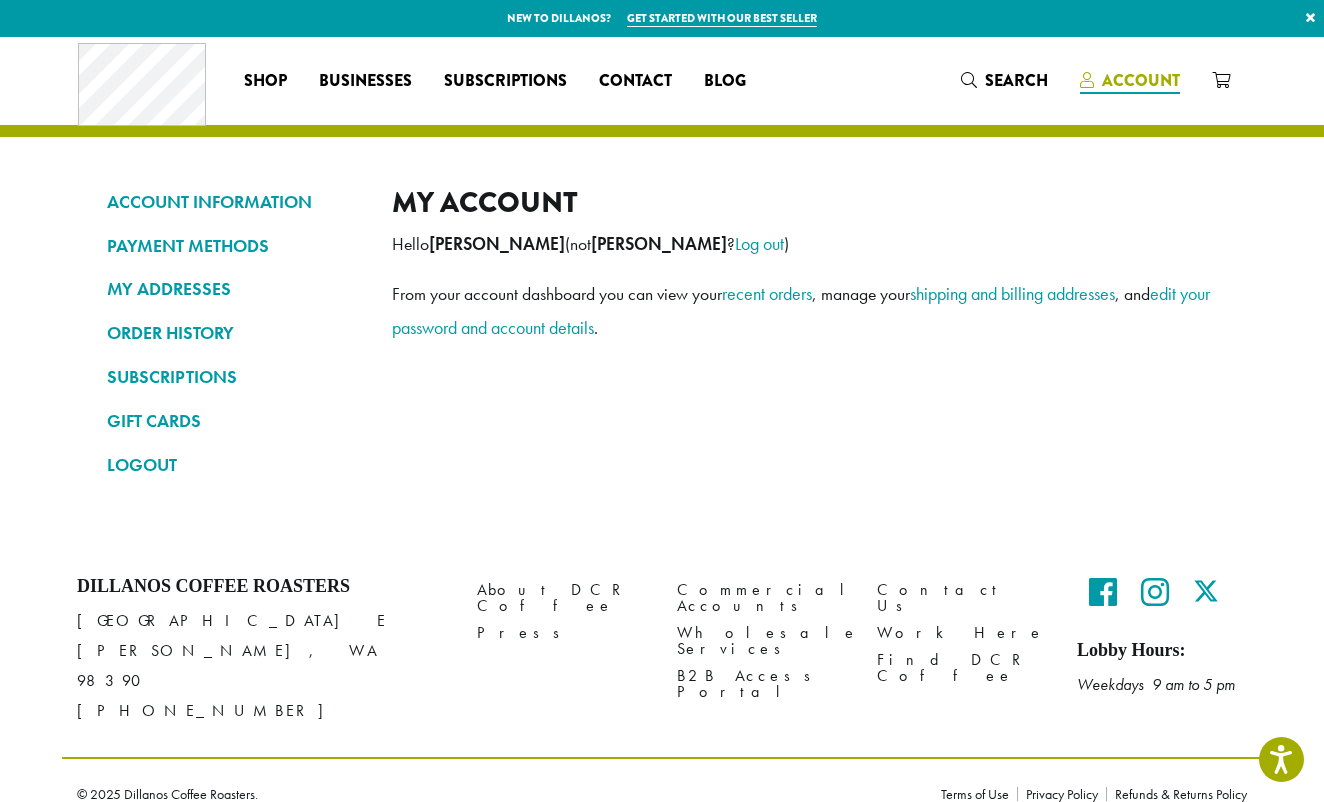 click on "Account" at bounding box center [1141, 80] 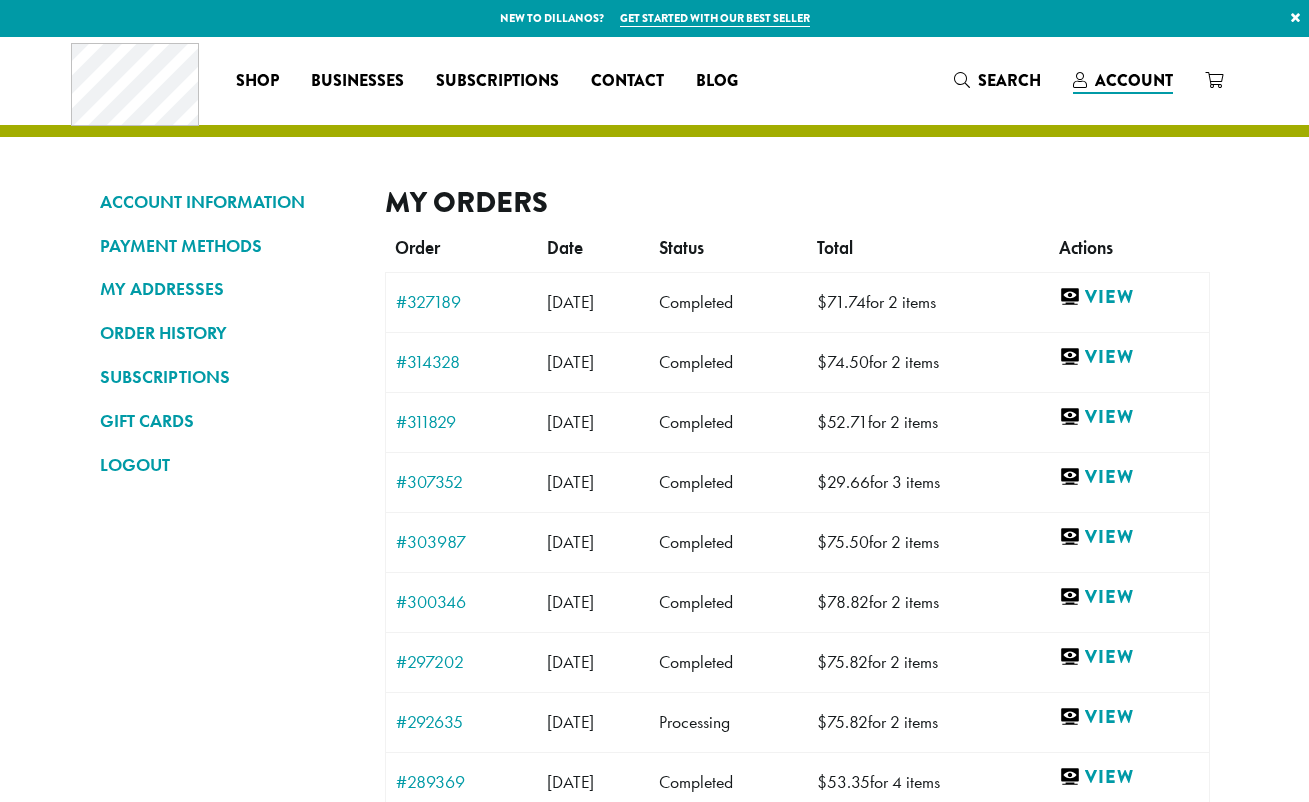 scroll, scrollTop: 0, scrollLeft: 0, axis: both 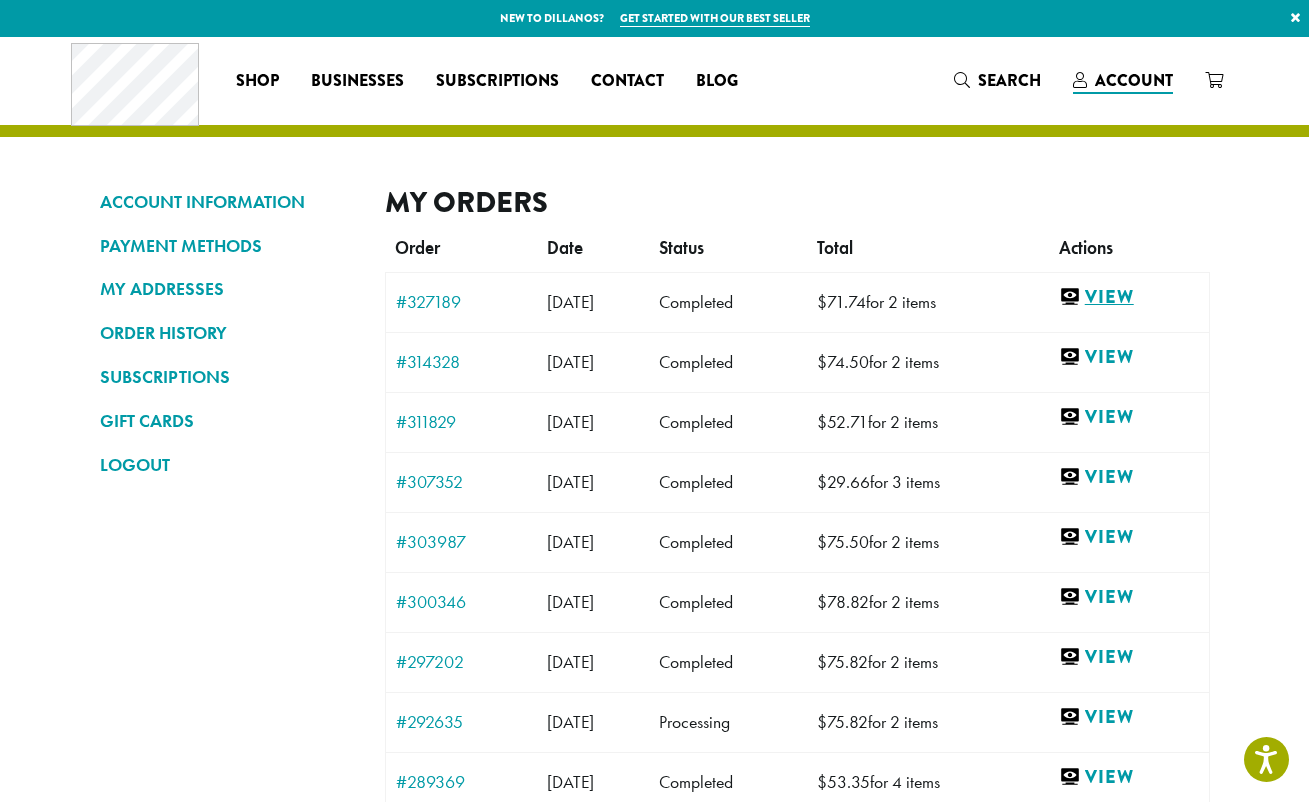 click on "View" at bounding box center (1129, 297) 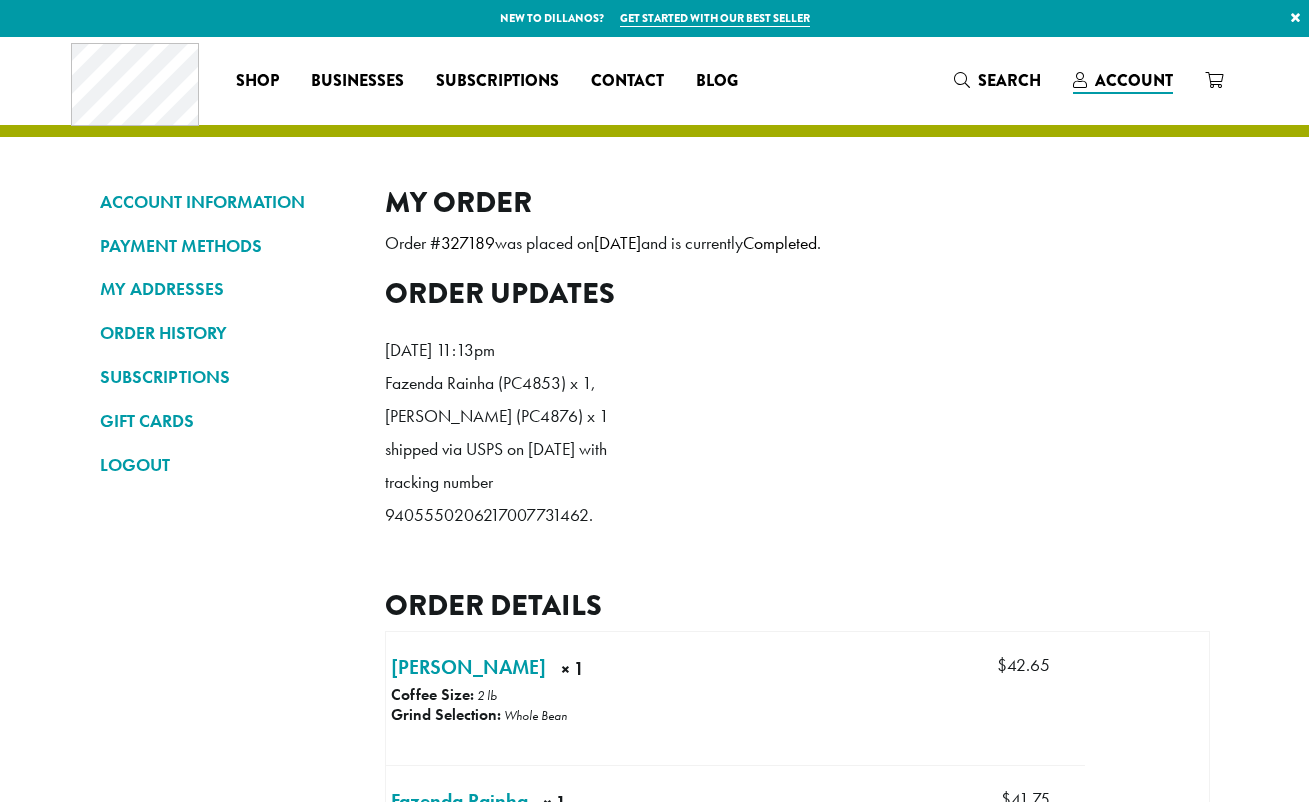 scroll, scrollTop: 0, scrollLeft: 0, axis: both 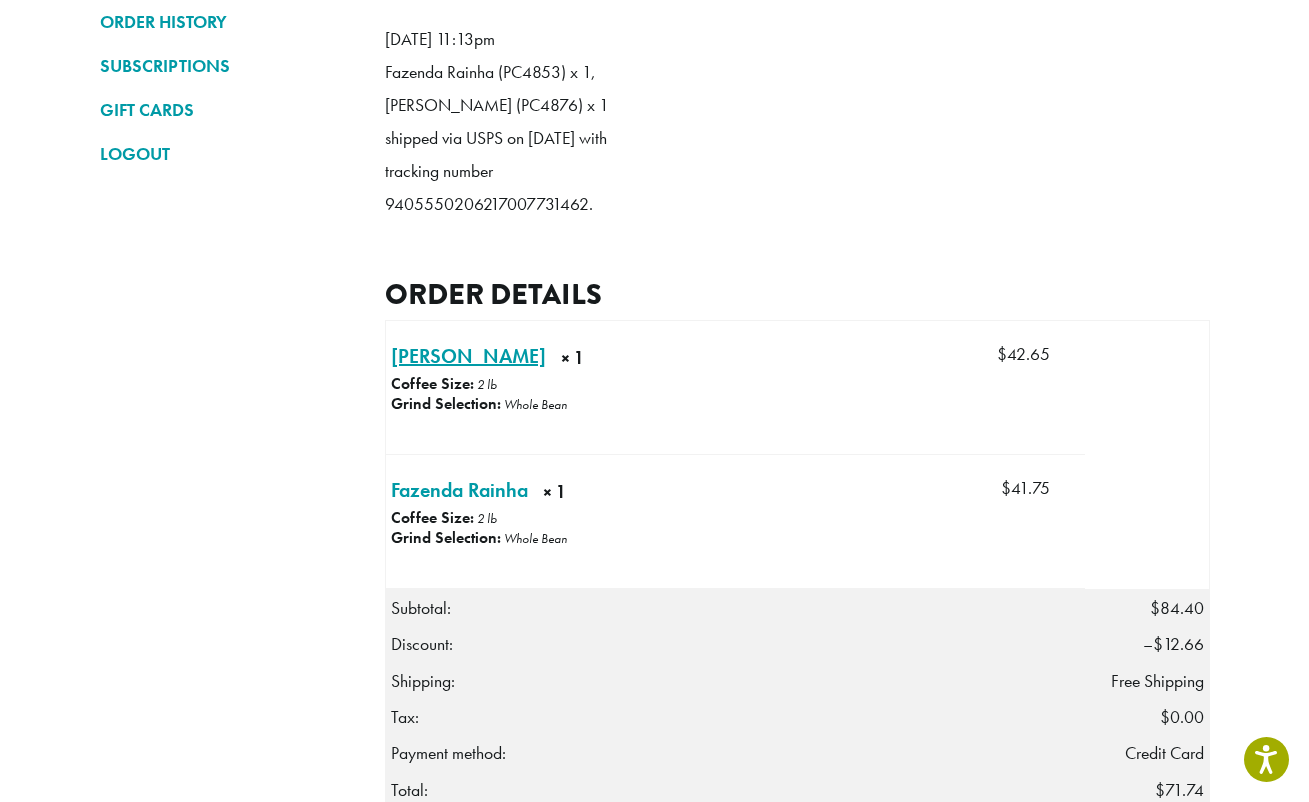 click on "Fero Sidama  × 1" at bounding box center (468, 356) 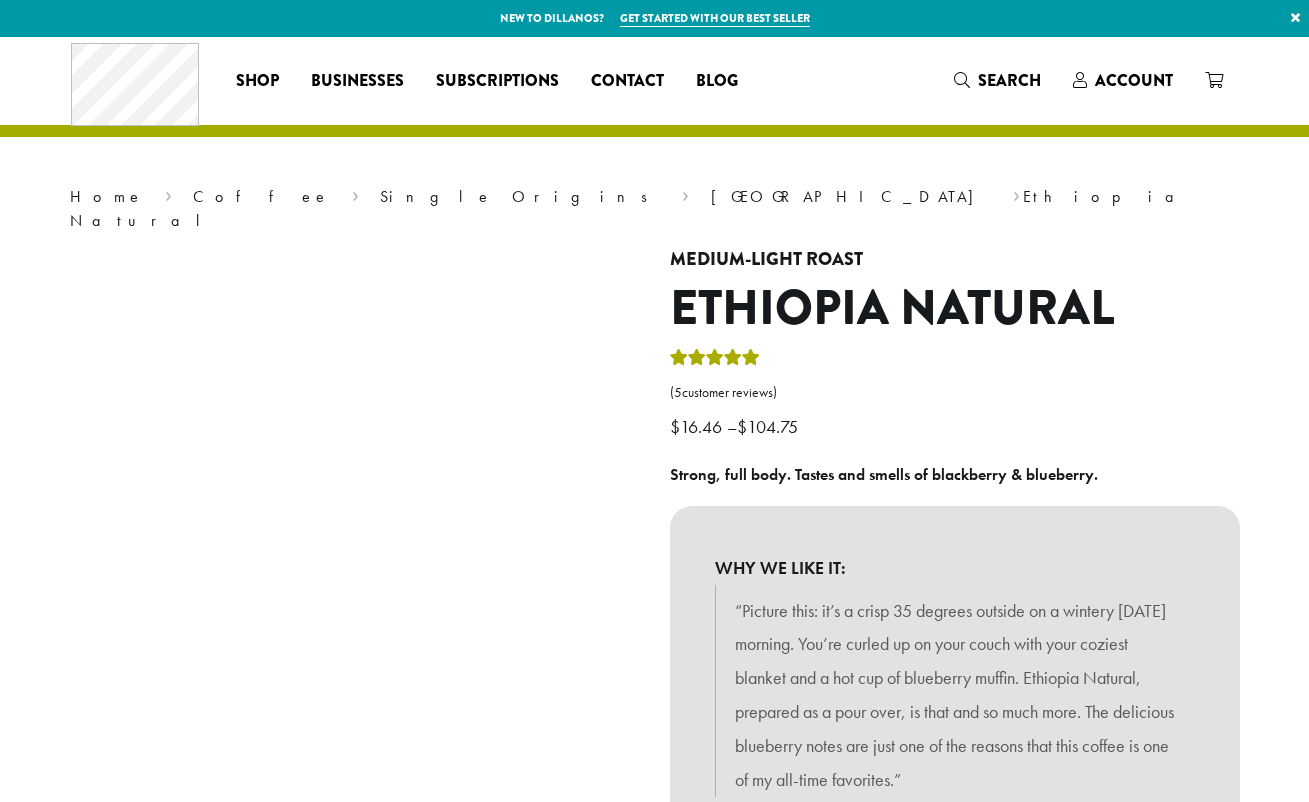scroll, scrollTop: 0, scrollLeft: 0, axis: both 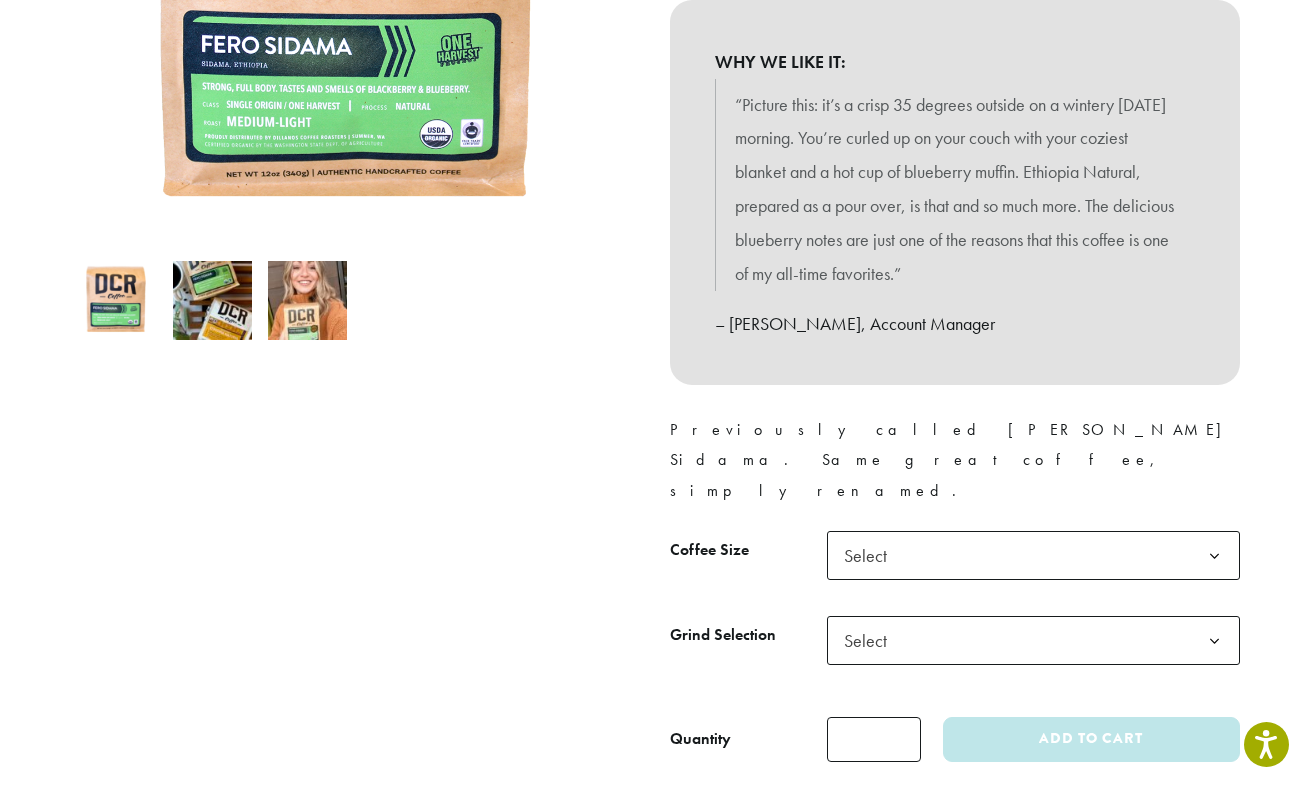 click 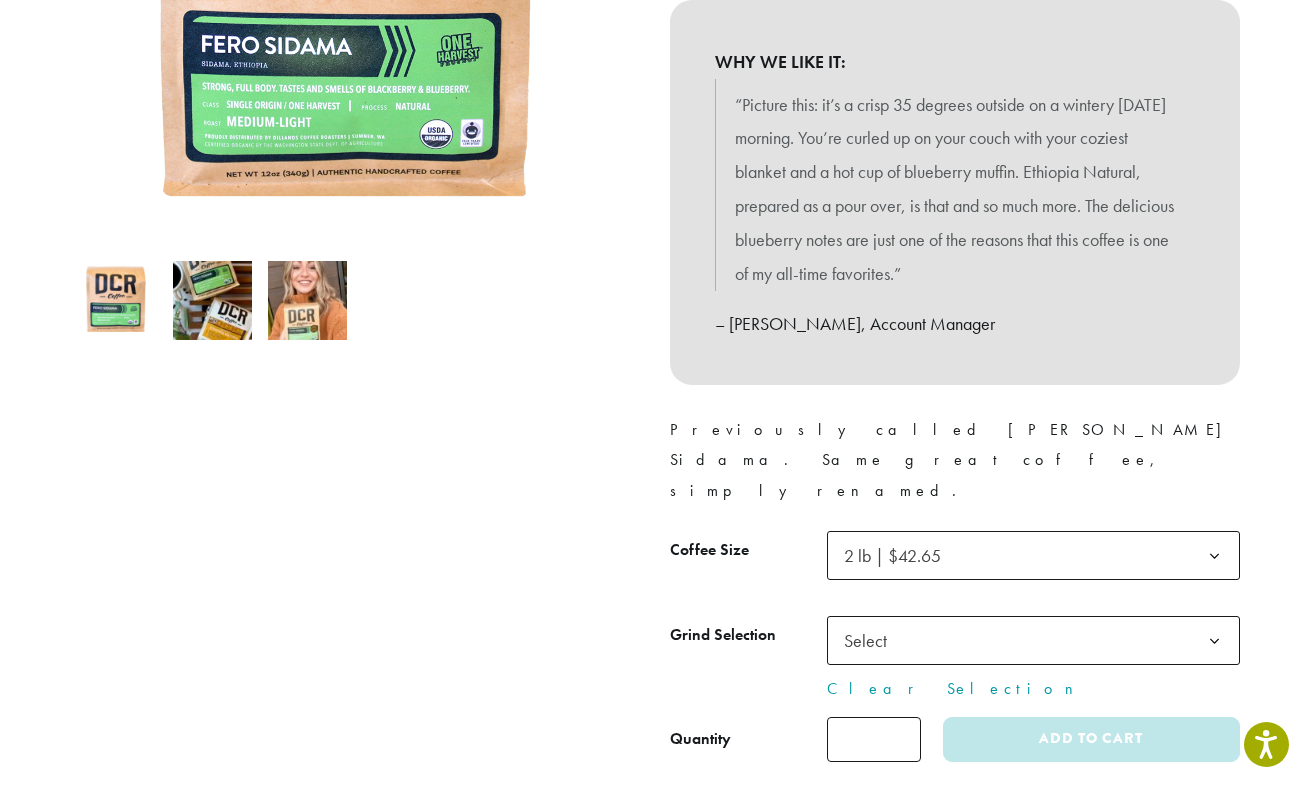click 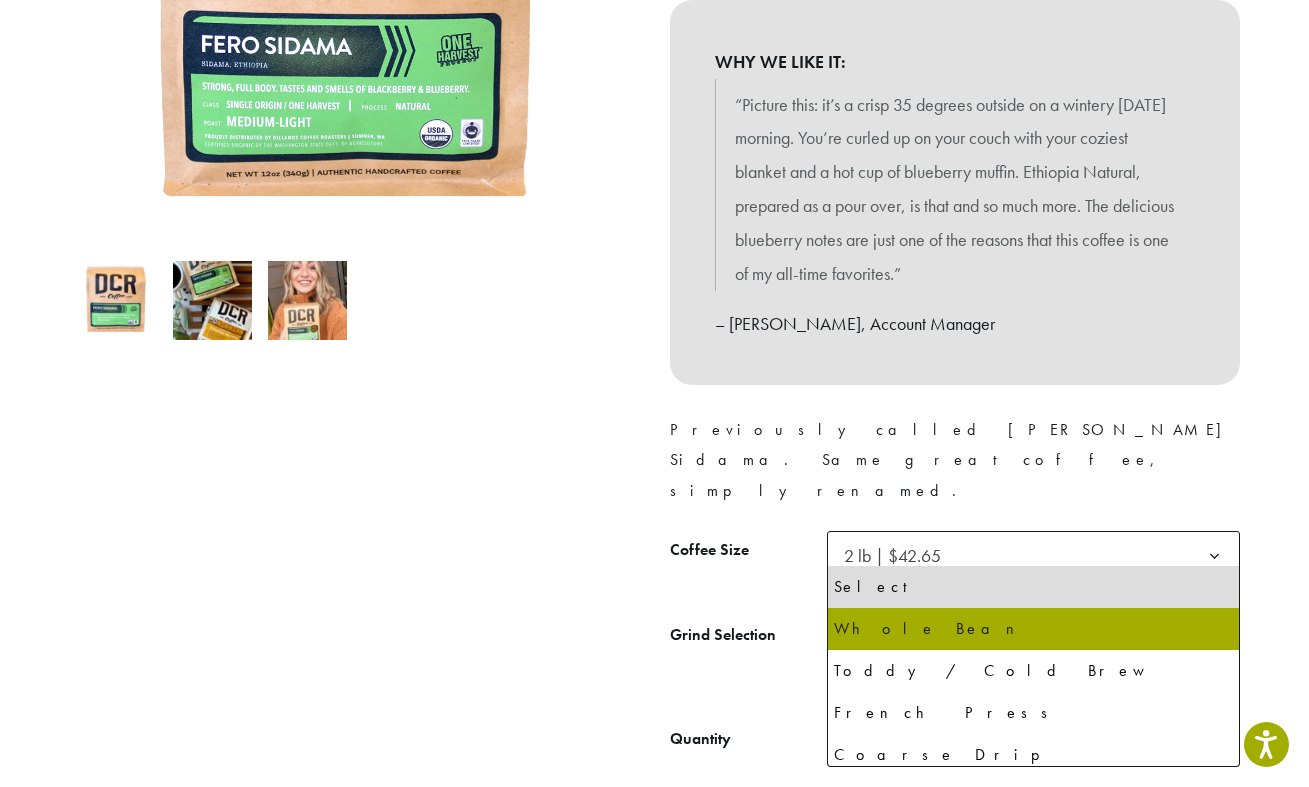 select on "**********" 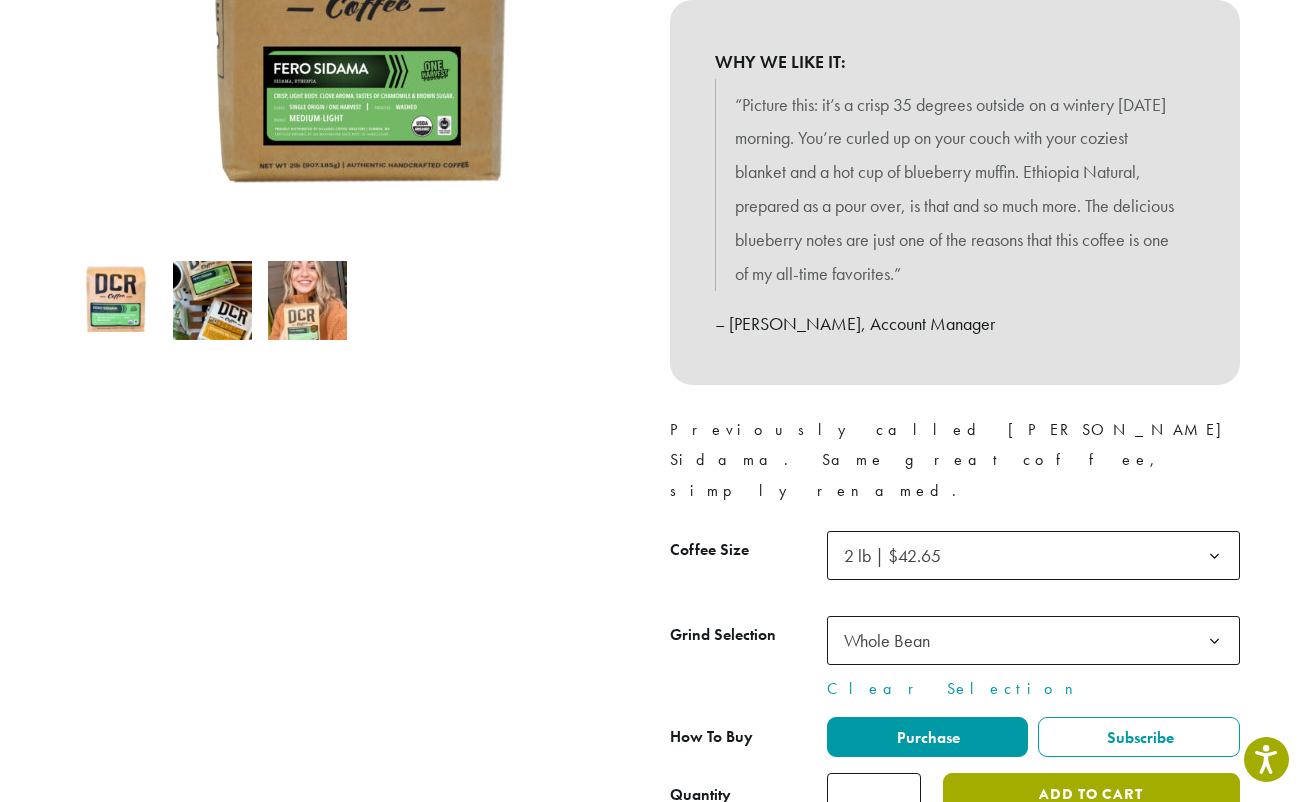 click on "Add to cart" 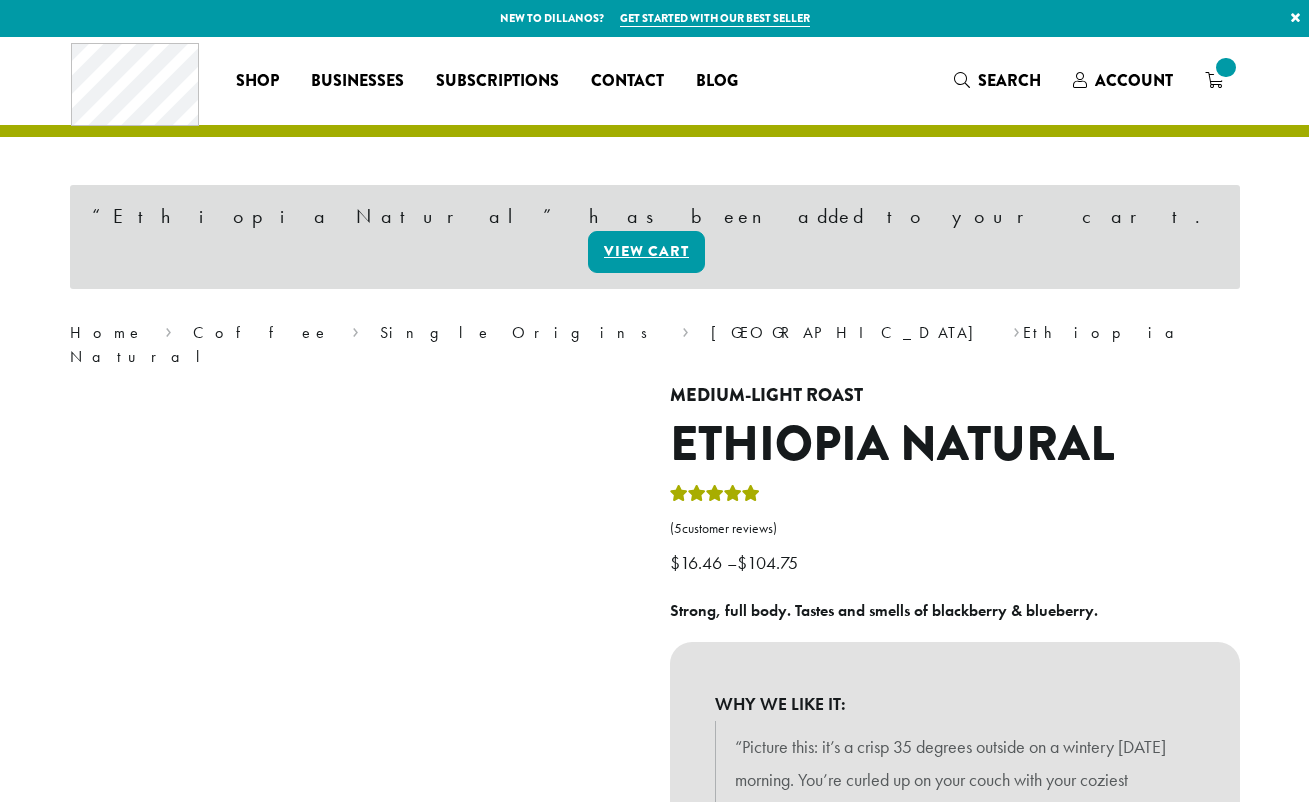scroll, scrollTop: 0, scrollLeft: 0, axis: both 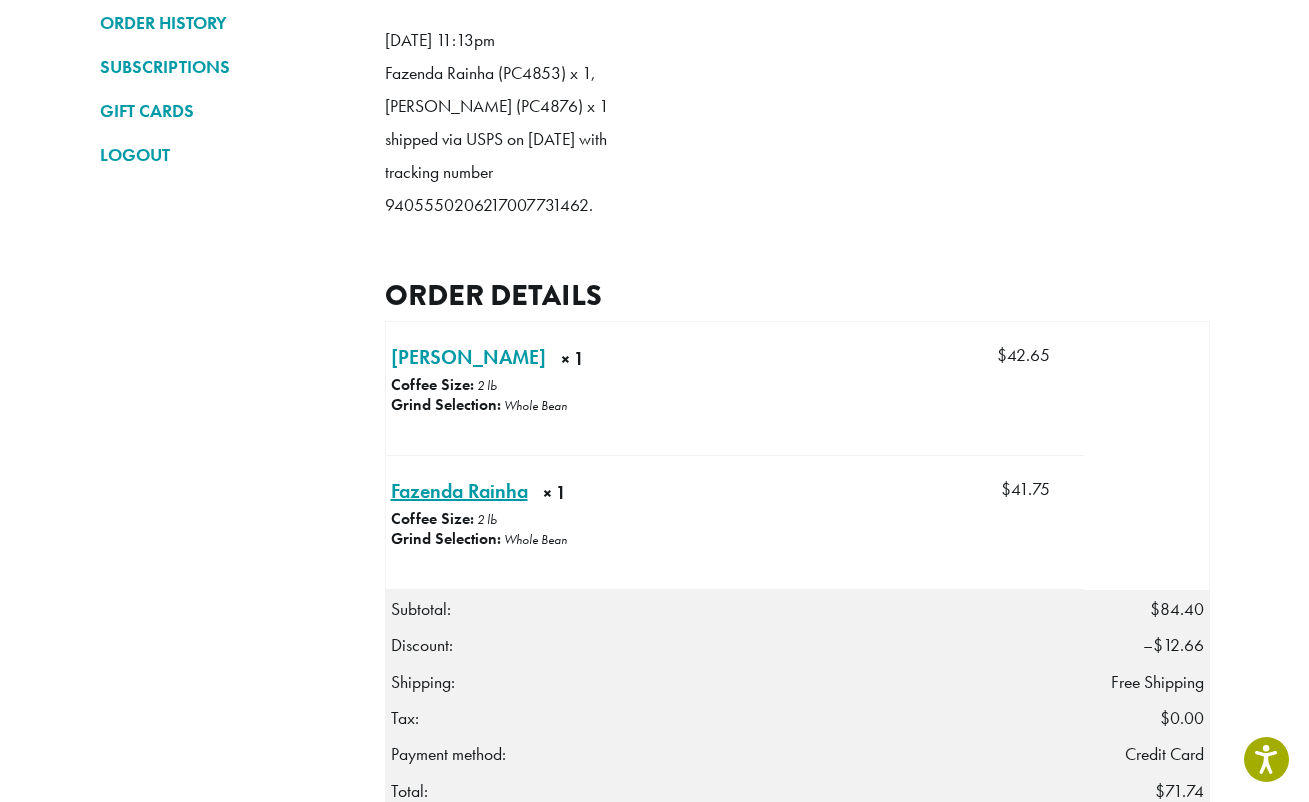 click on "Fazenda Rainha  × 1" at bounding box center (459, 491) 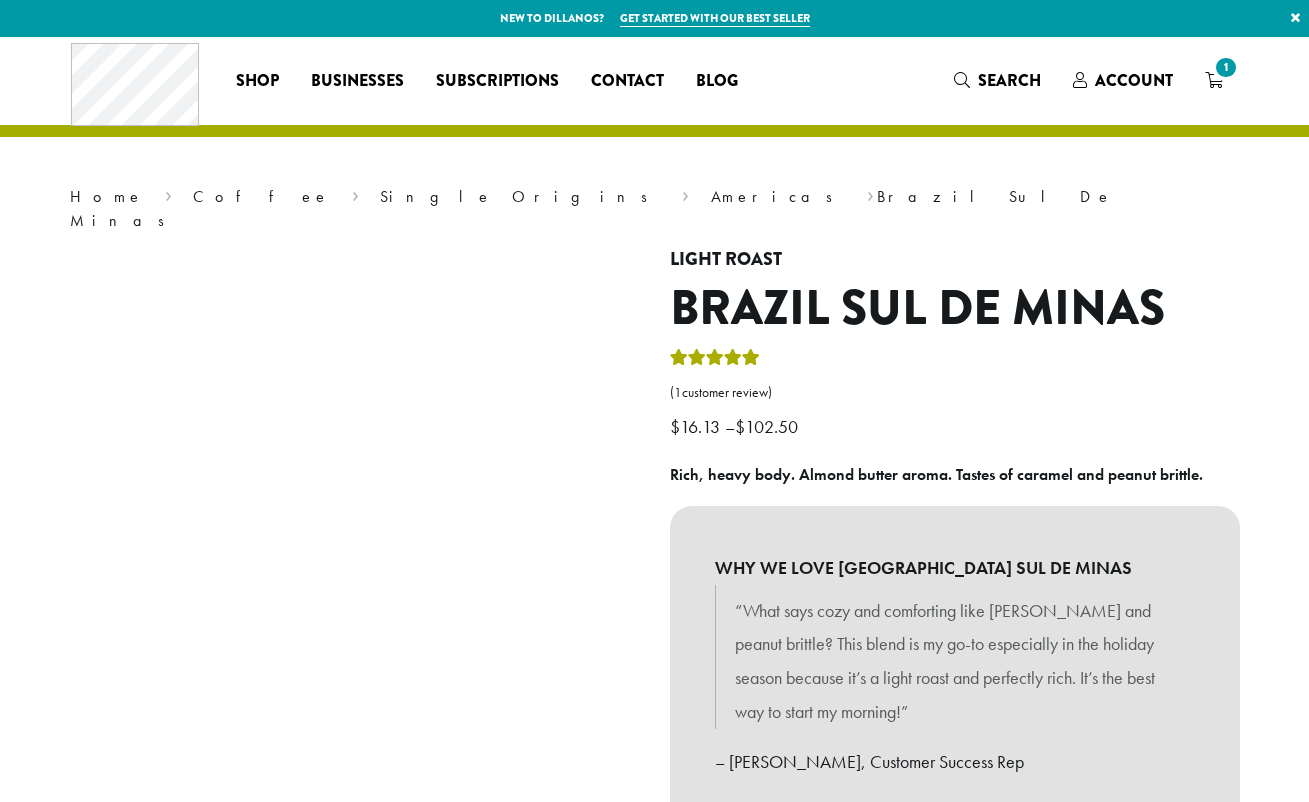 scroll, scrollTop: 0, scrollLeft: 0, axis: both 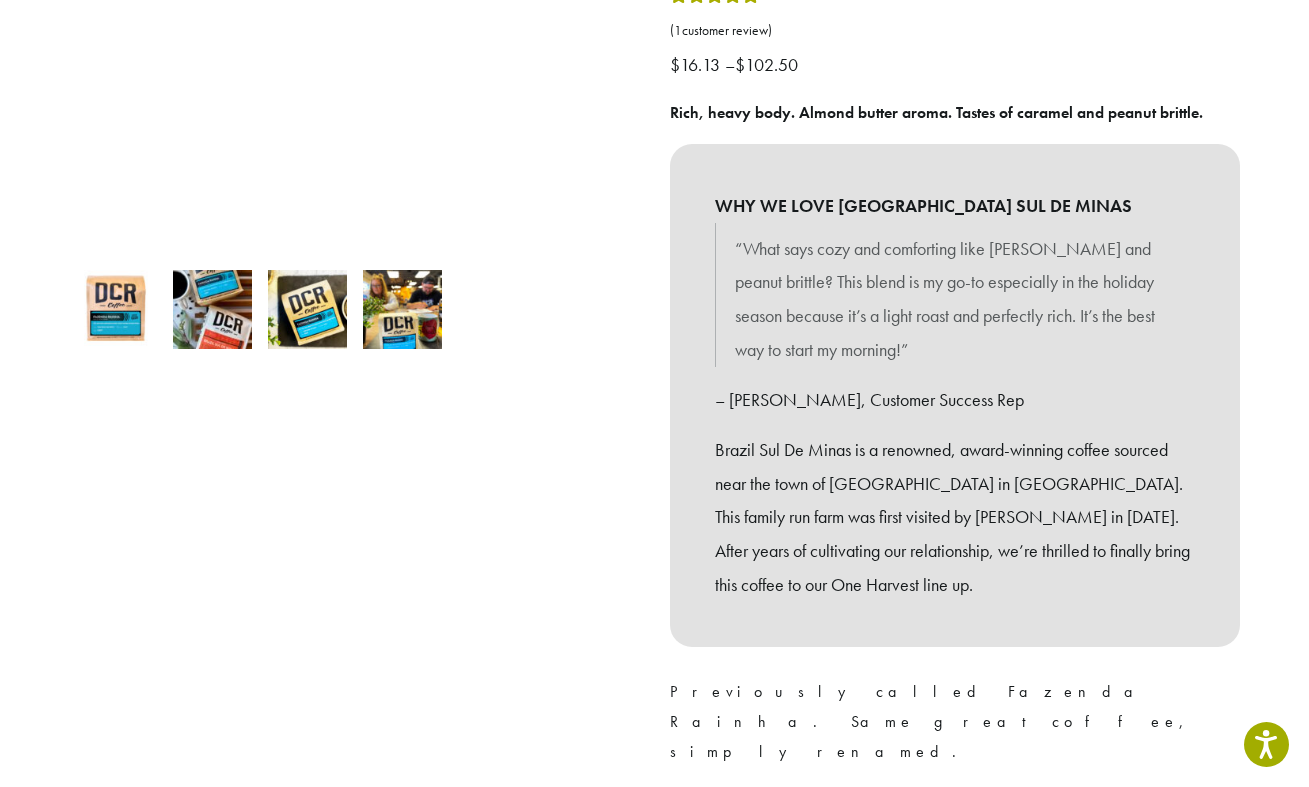 click 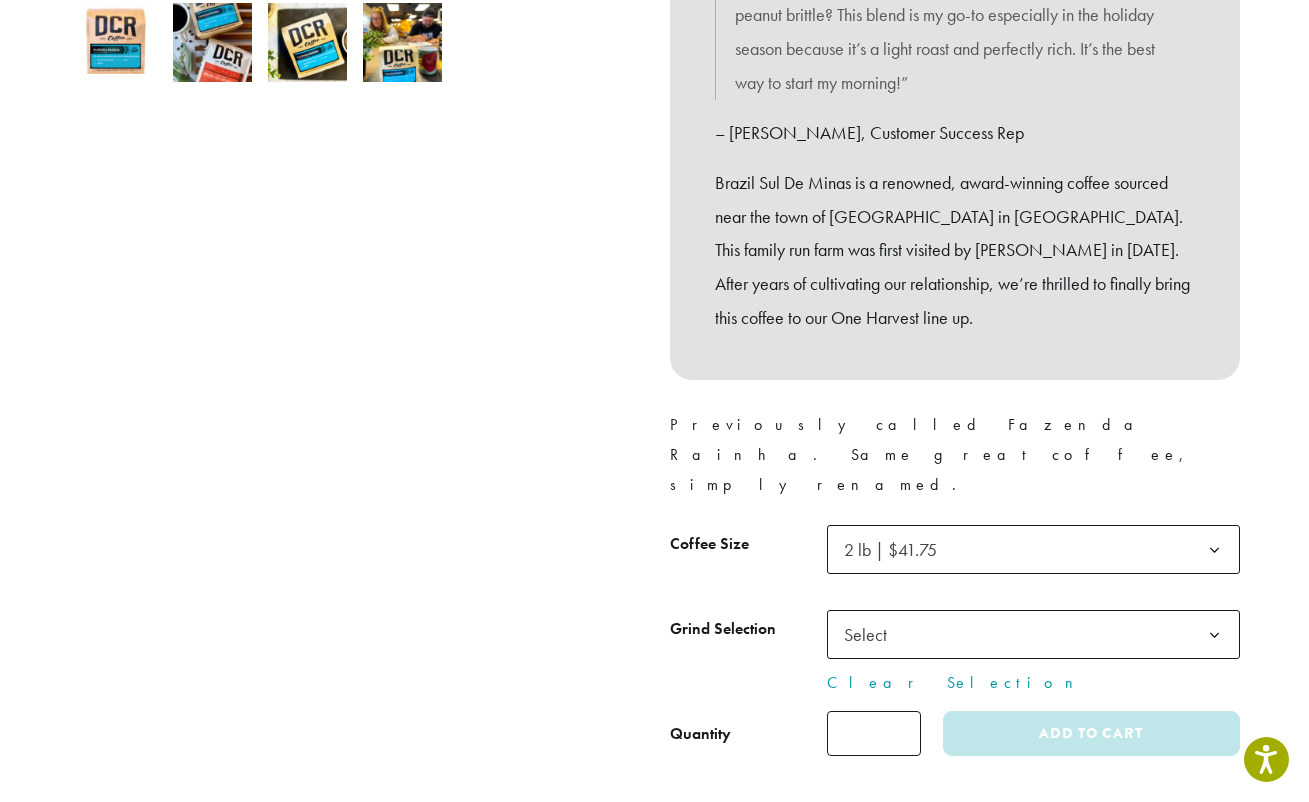 scroll, scrollTop: 634, scrollLeft: 0, axis: vertical 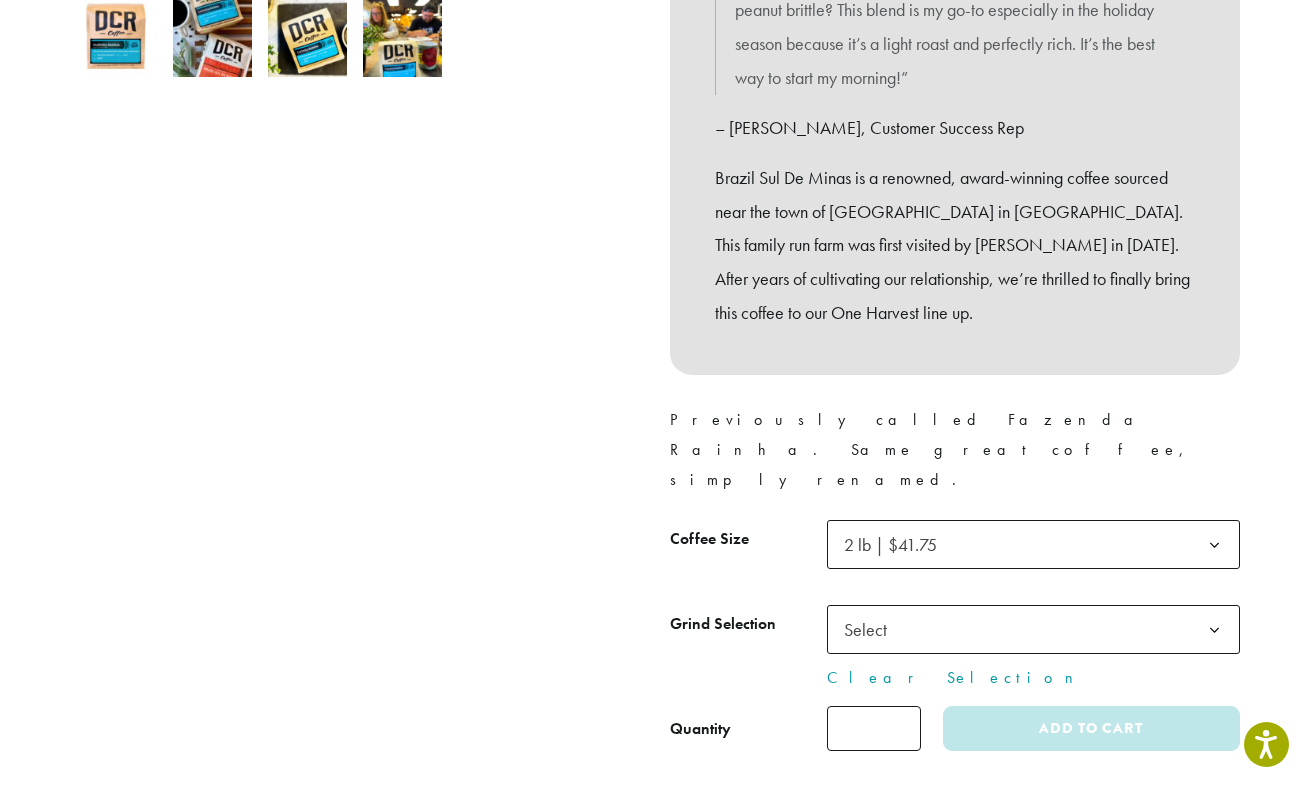 click 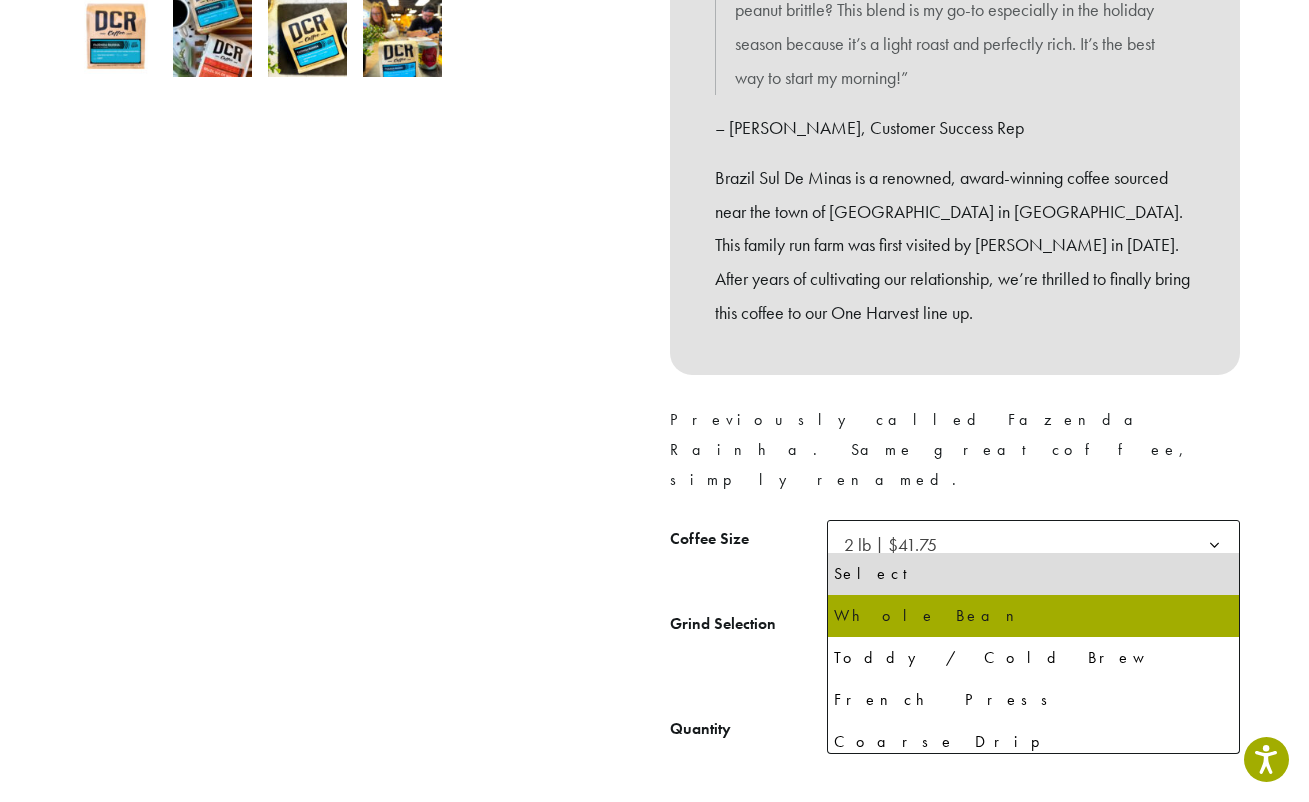select on "**********" 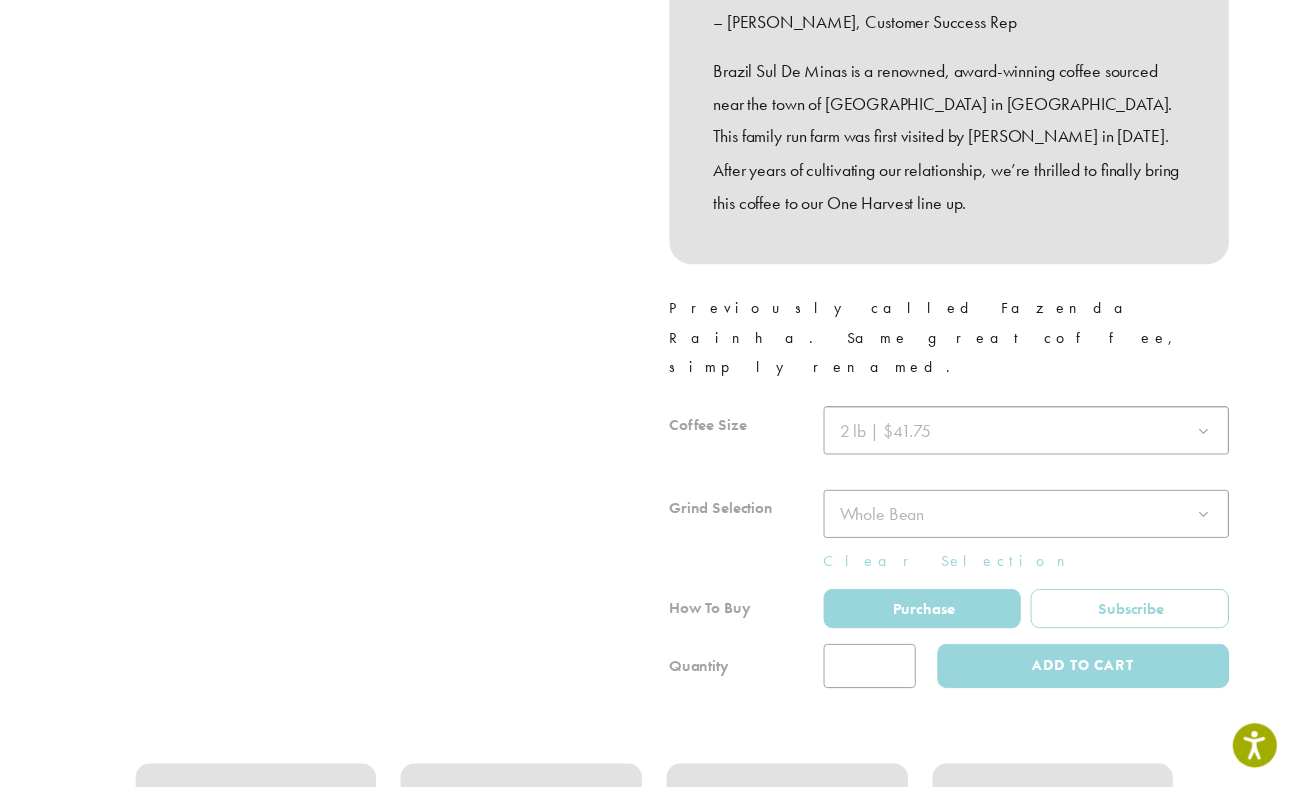 scroll, scrollTop: 746, scrollLeft: 0, axis: vertical 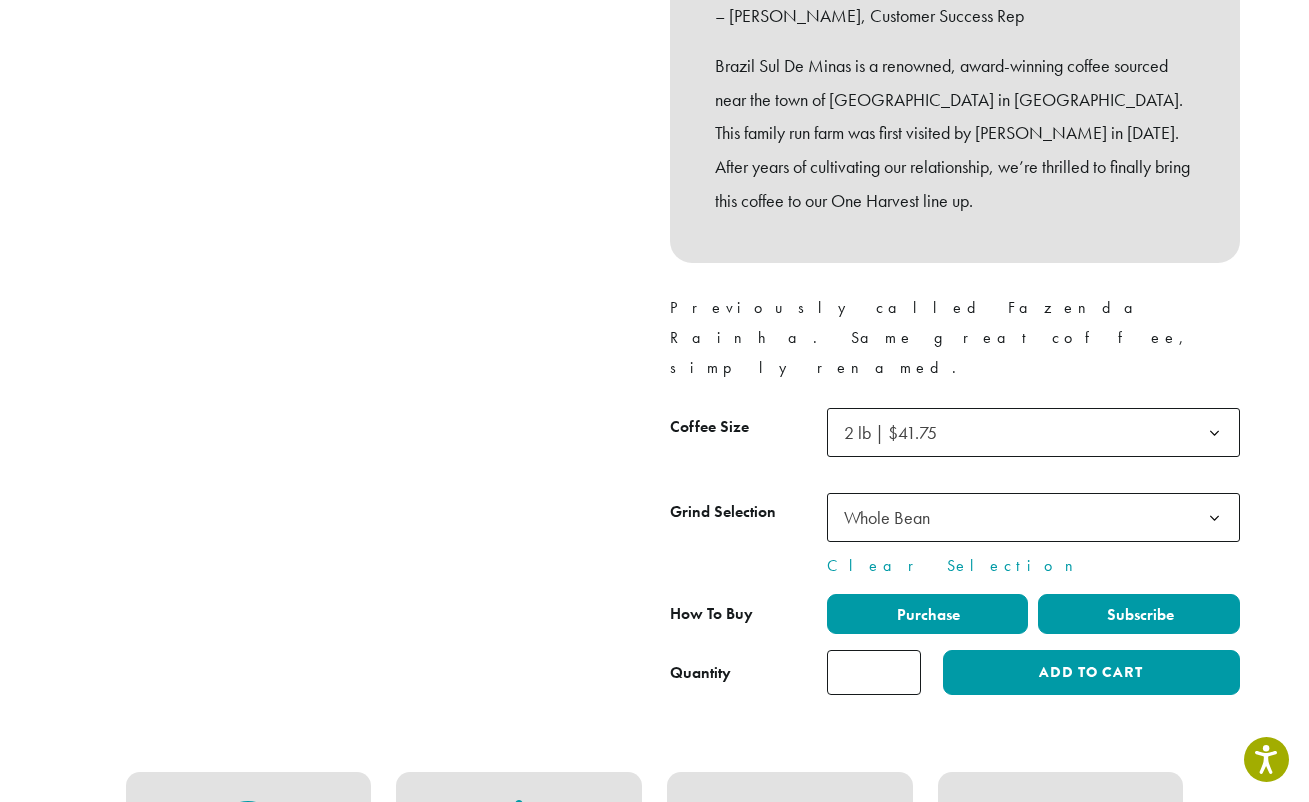 click on "Subscribe" 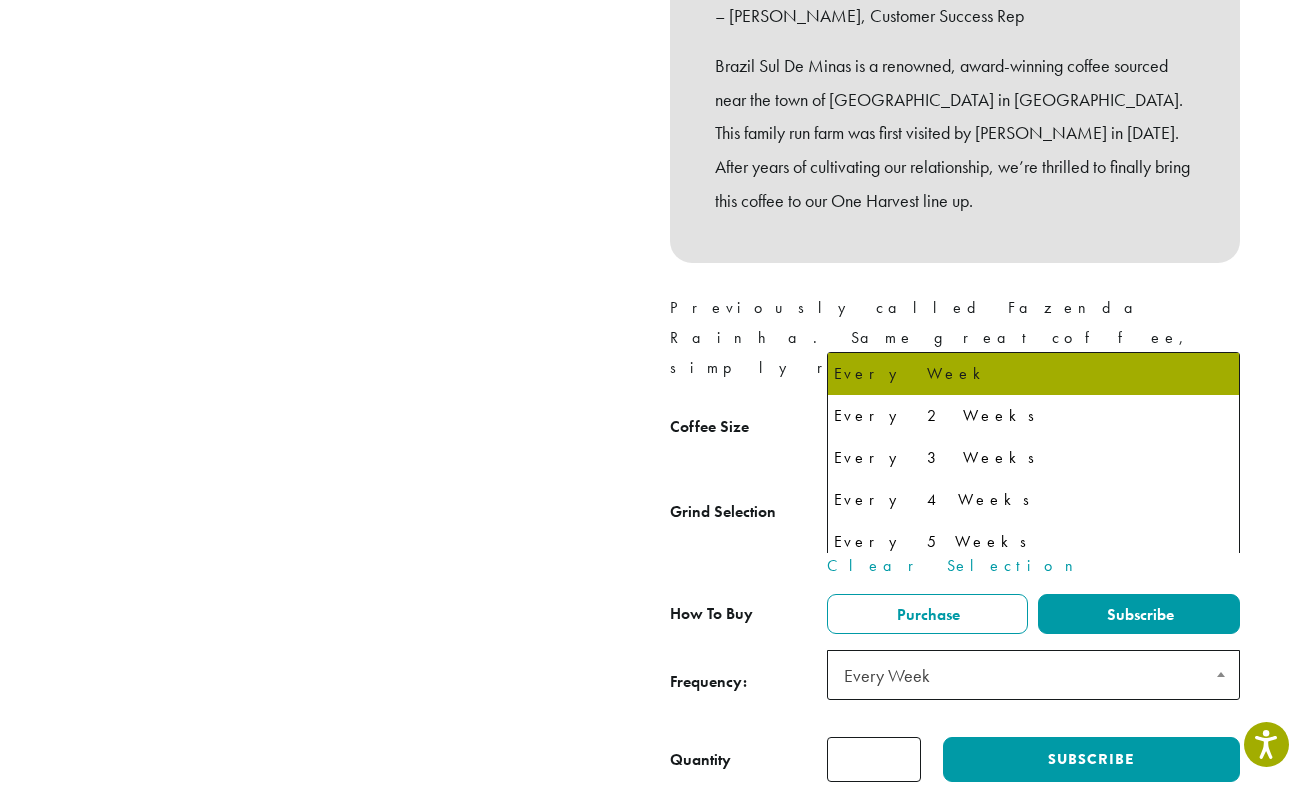 click 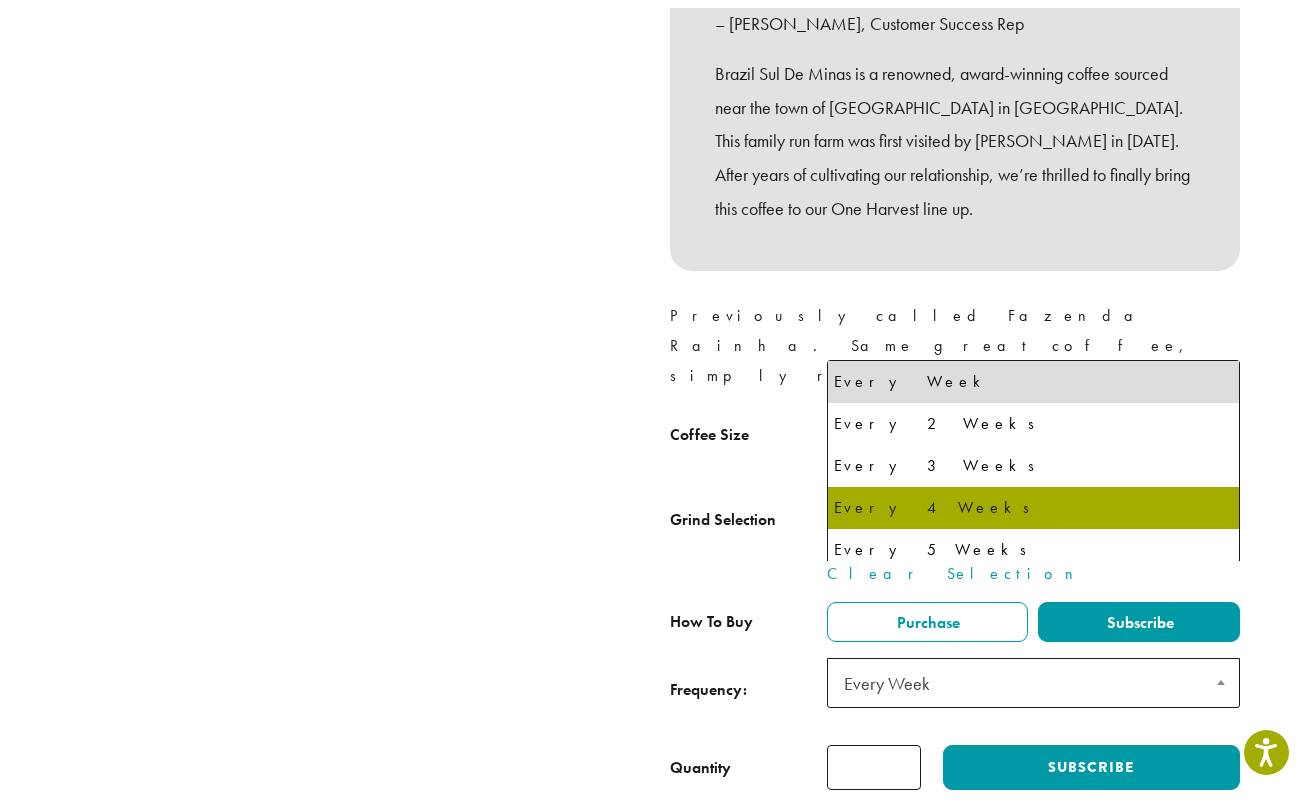 scroll, scrollTop: 52, scrollLeft: 0, axis: vertical 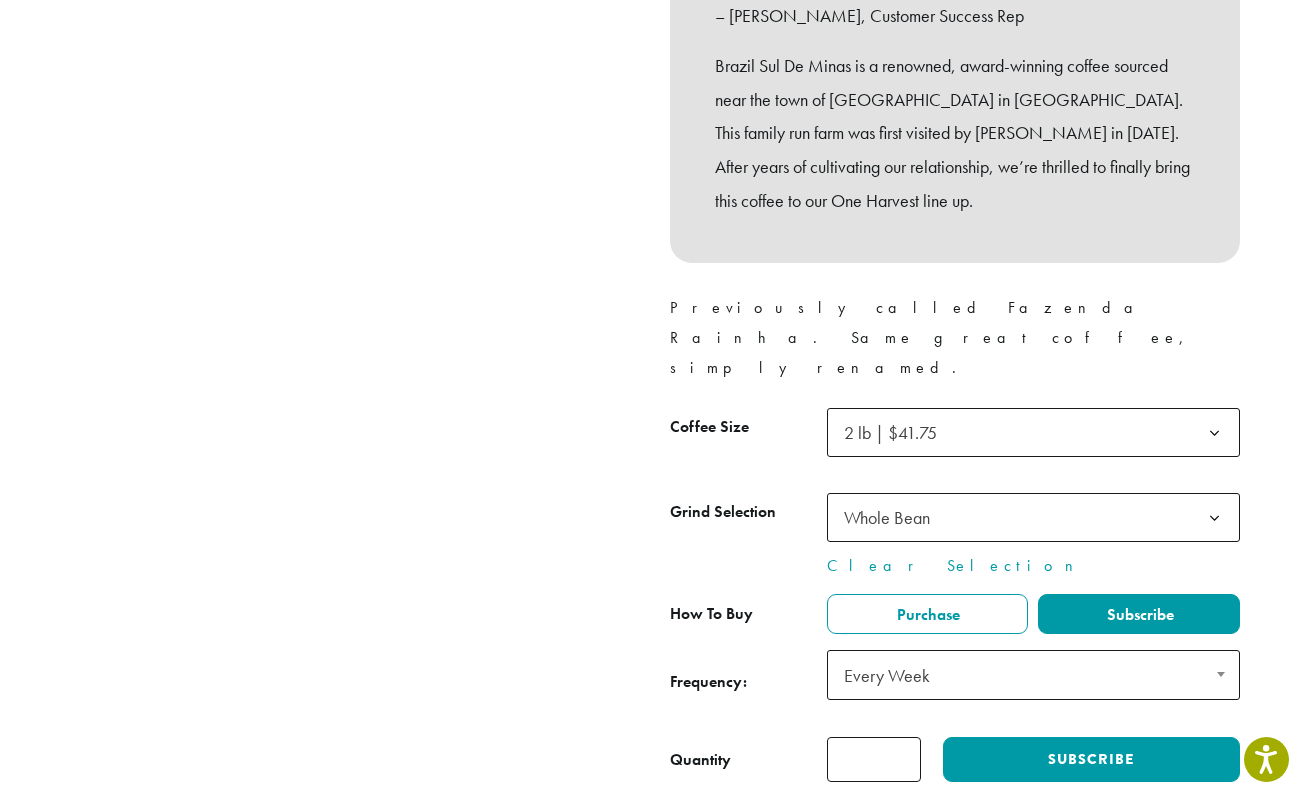 click at bounding box center (355, 142) 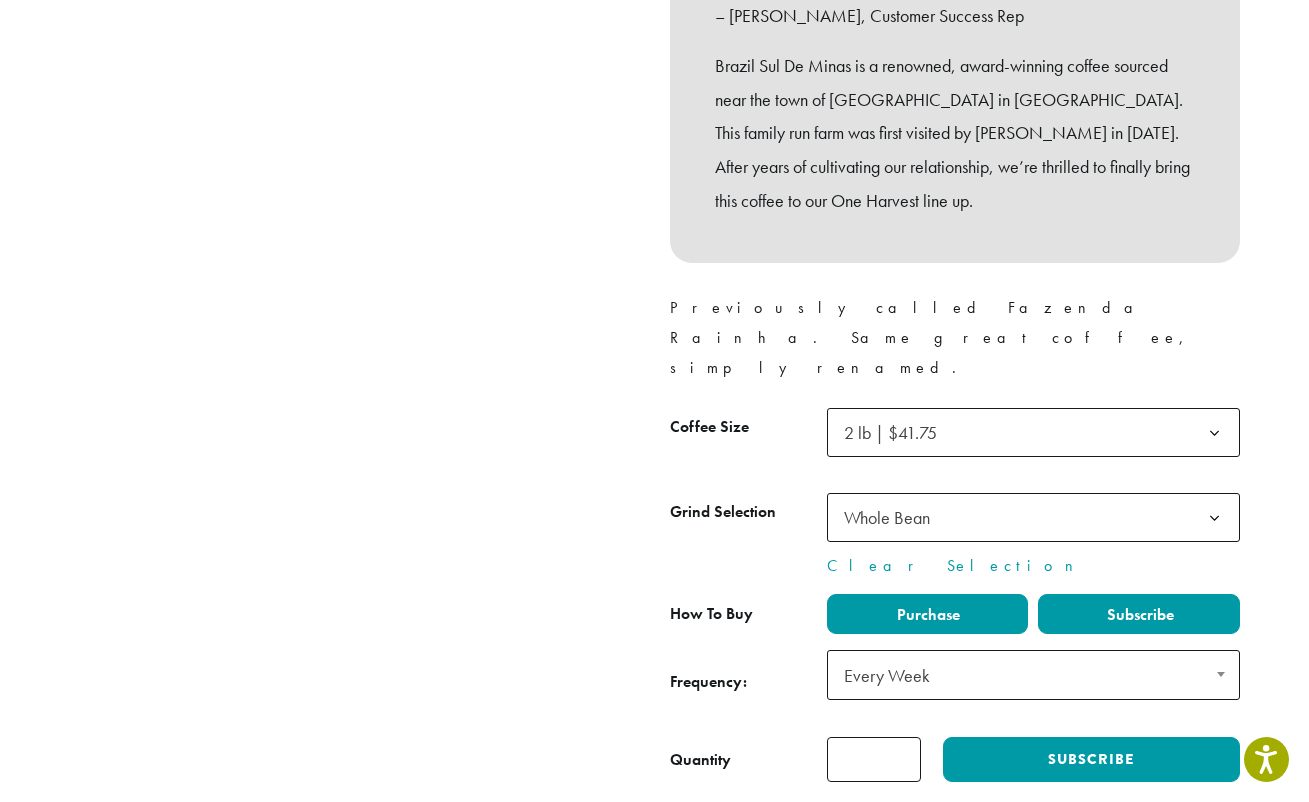 click on "Purchase" 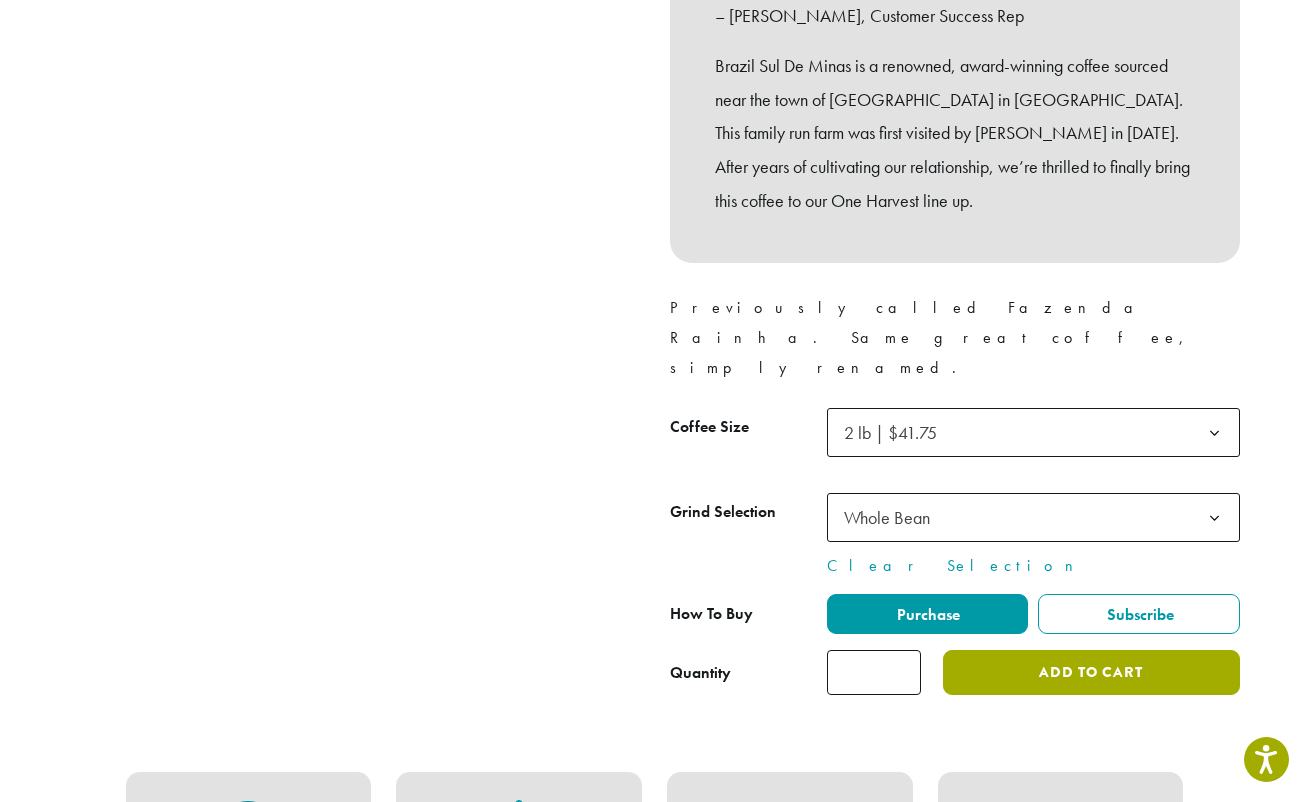 click on "Add to cart" 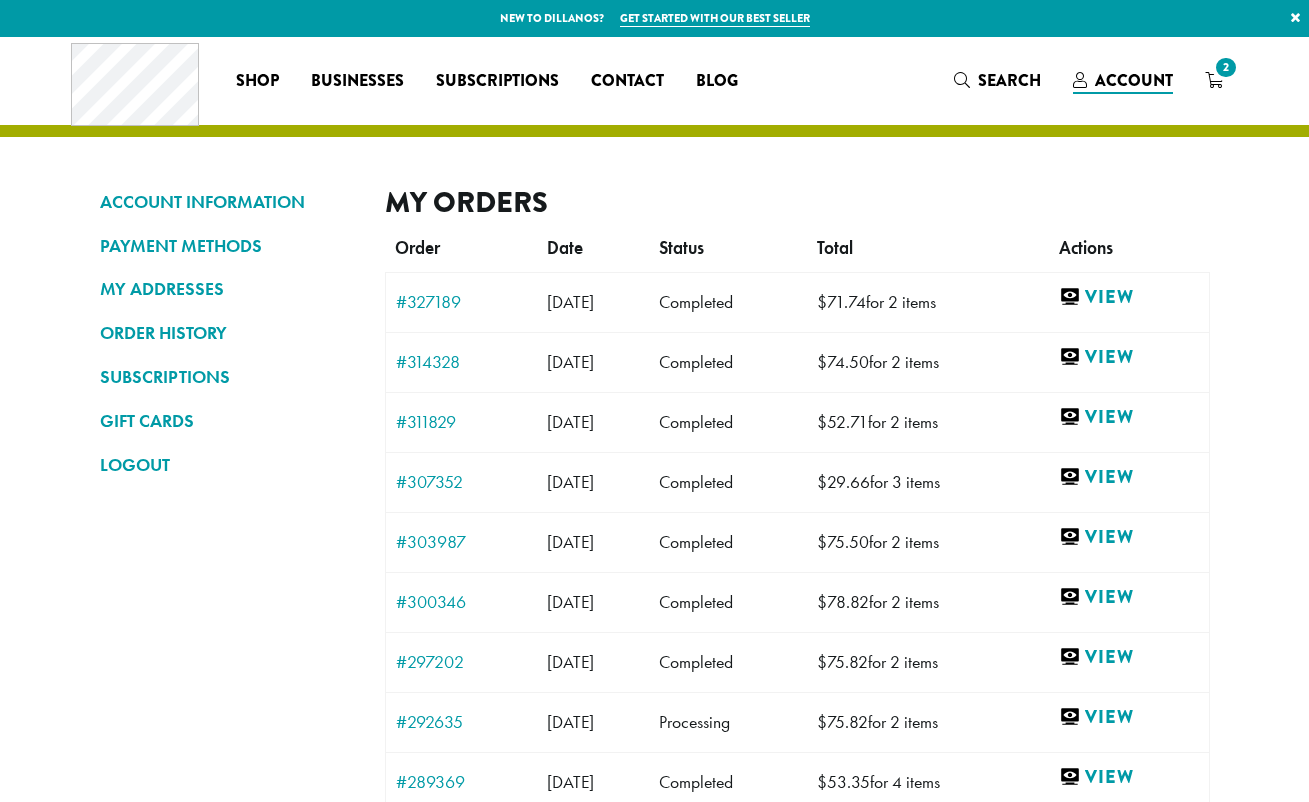 scroll, scrollTop: 0, scrollLeft: 0, axis: both 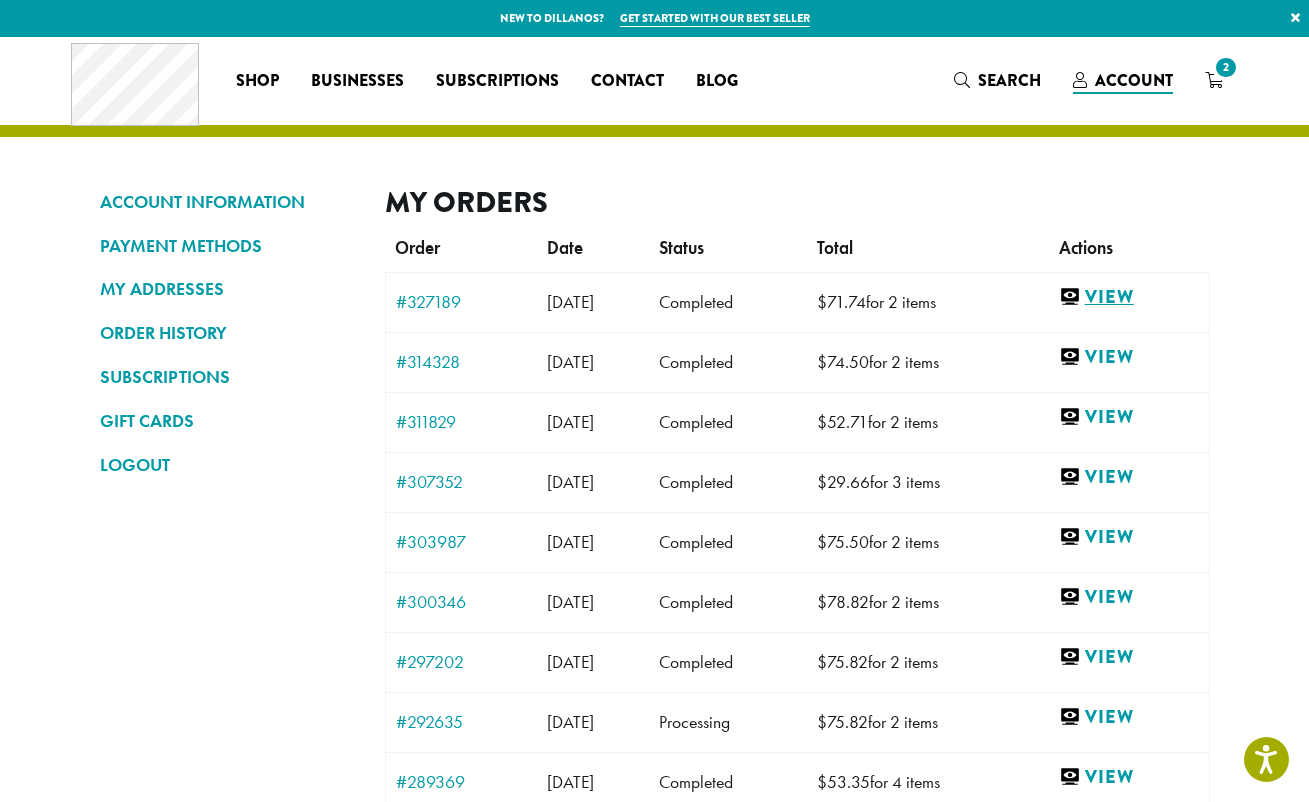 click on "View" at bounding box center (1129, 297) 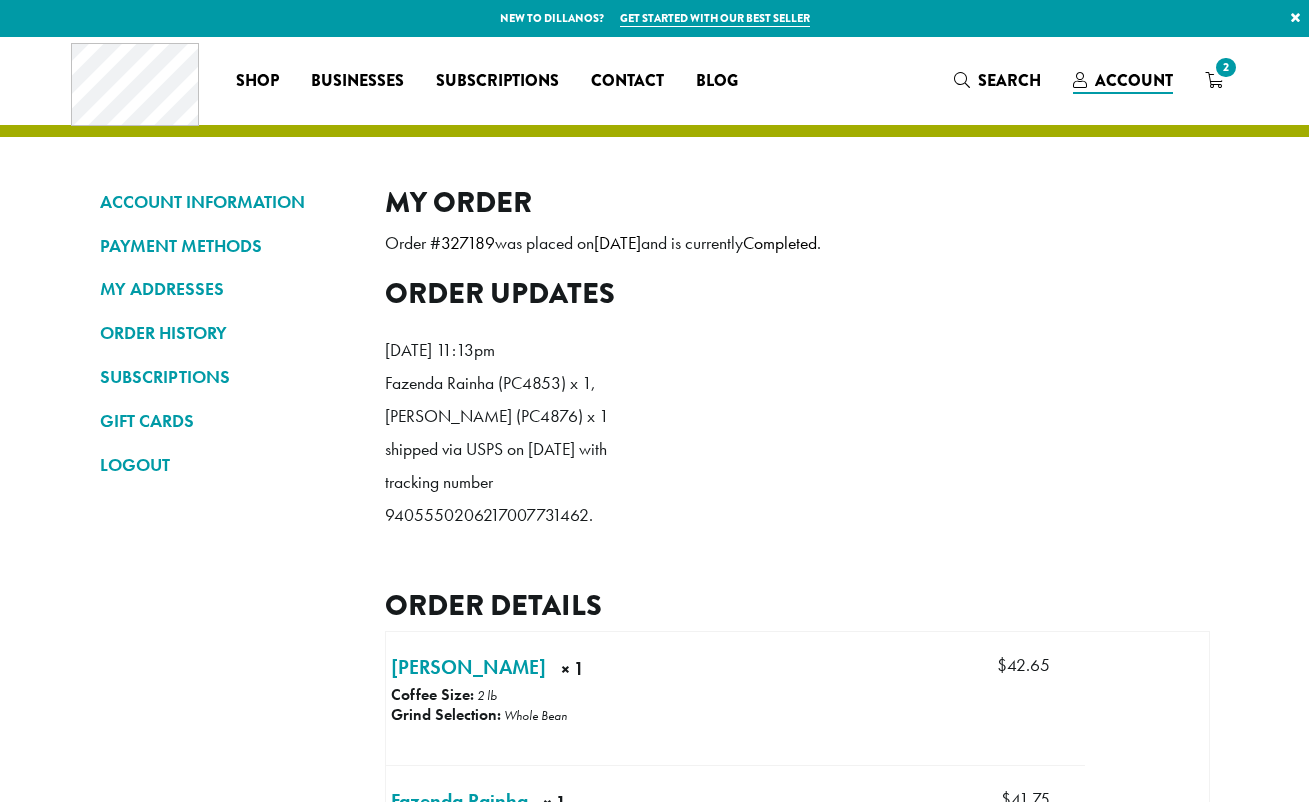 scroll, scrollTop: 0, scrollLeft: 0, axis: both 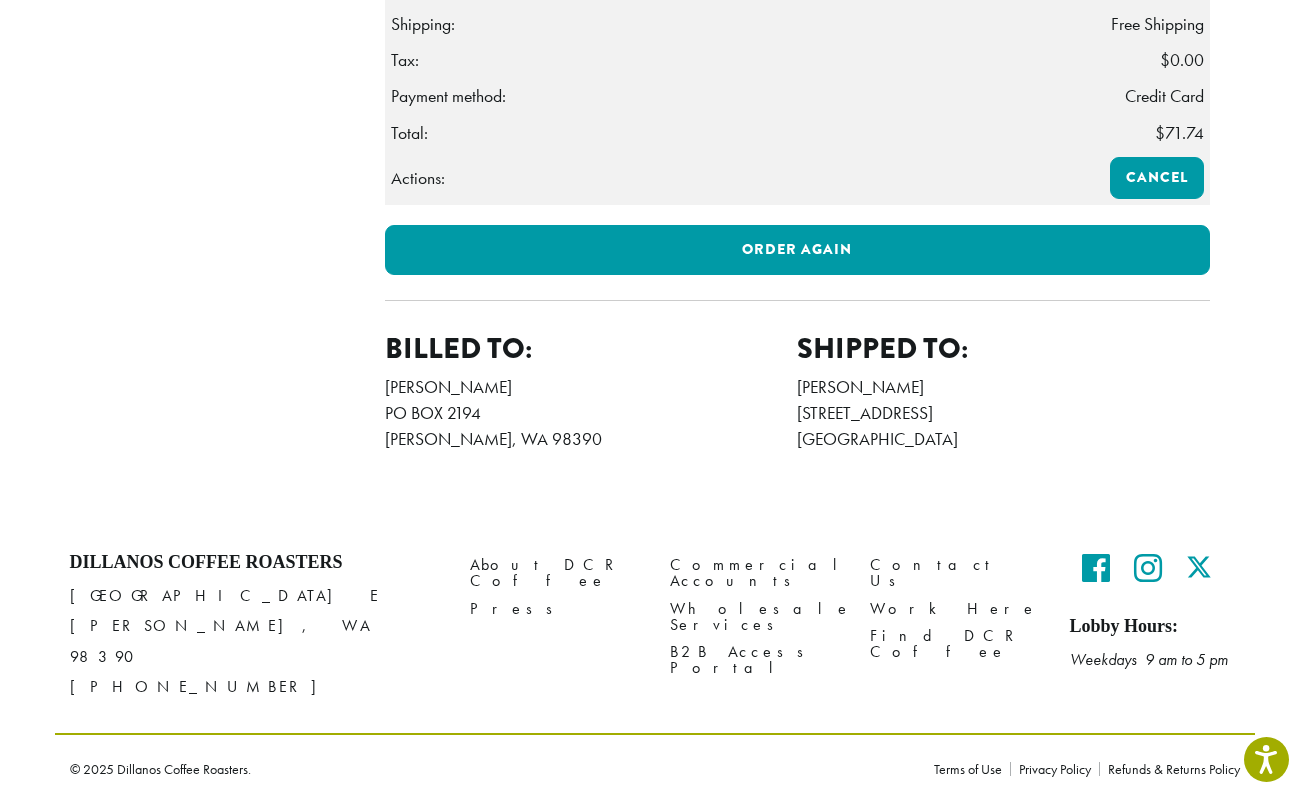 click on "[PERSON_NAME] [STREET_ADDRESS][PERSON_NAME]
2532085730
[EMAIL_ADDRESS][DOMAIN_NAME]" at bounding box center [591, 413] 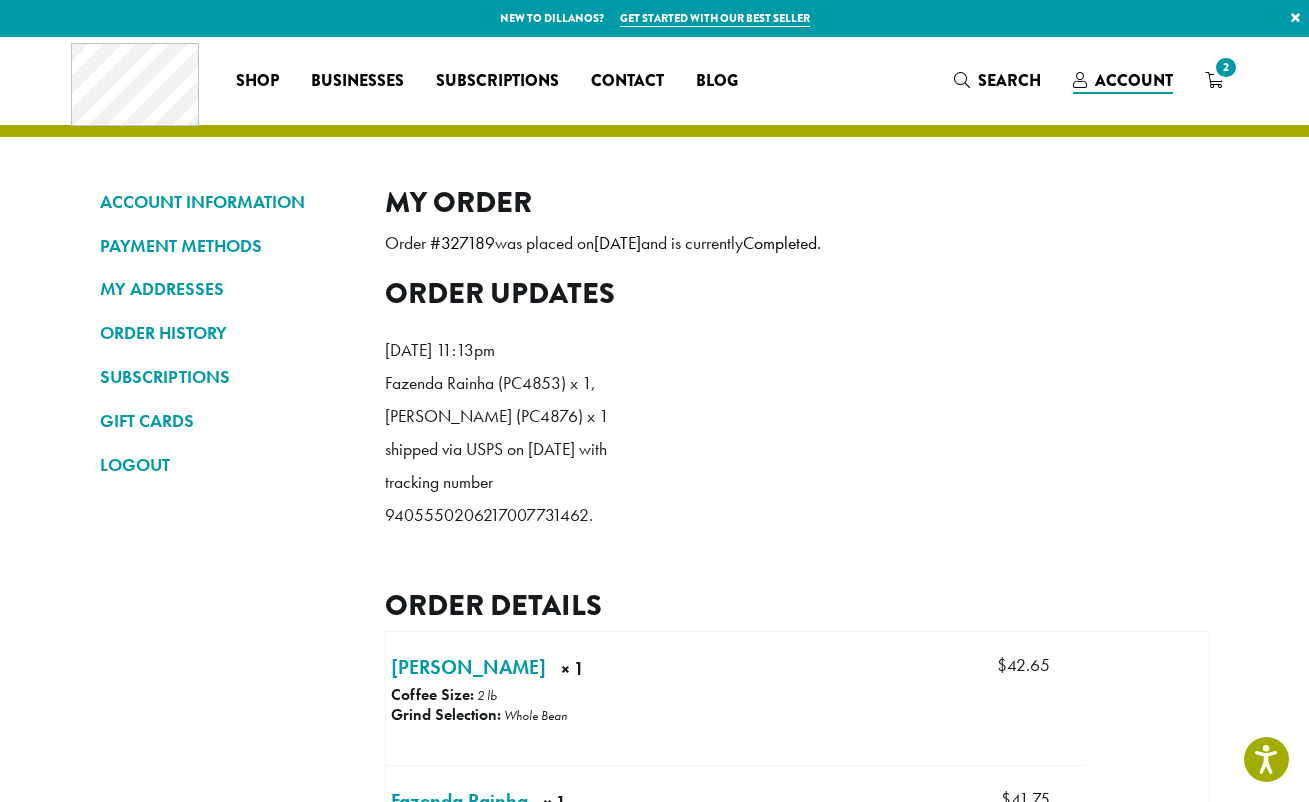 scroll, scrollTop: 0, scrollLeft: 0, axis: both 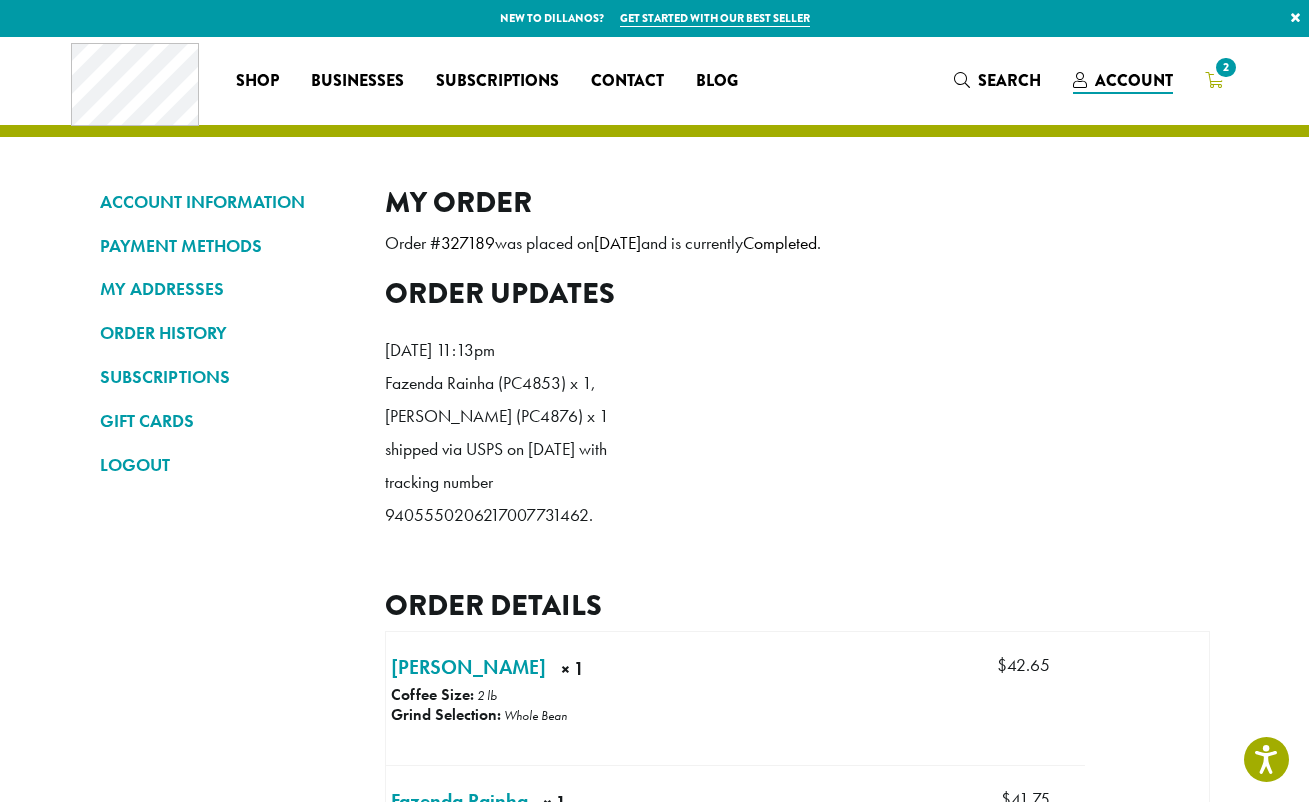 click on "2" at bounding box center (1225, 67) 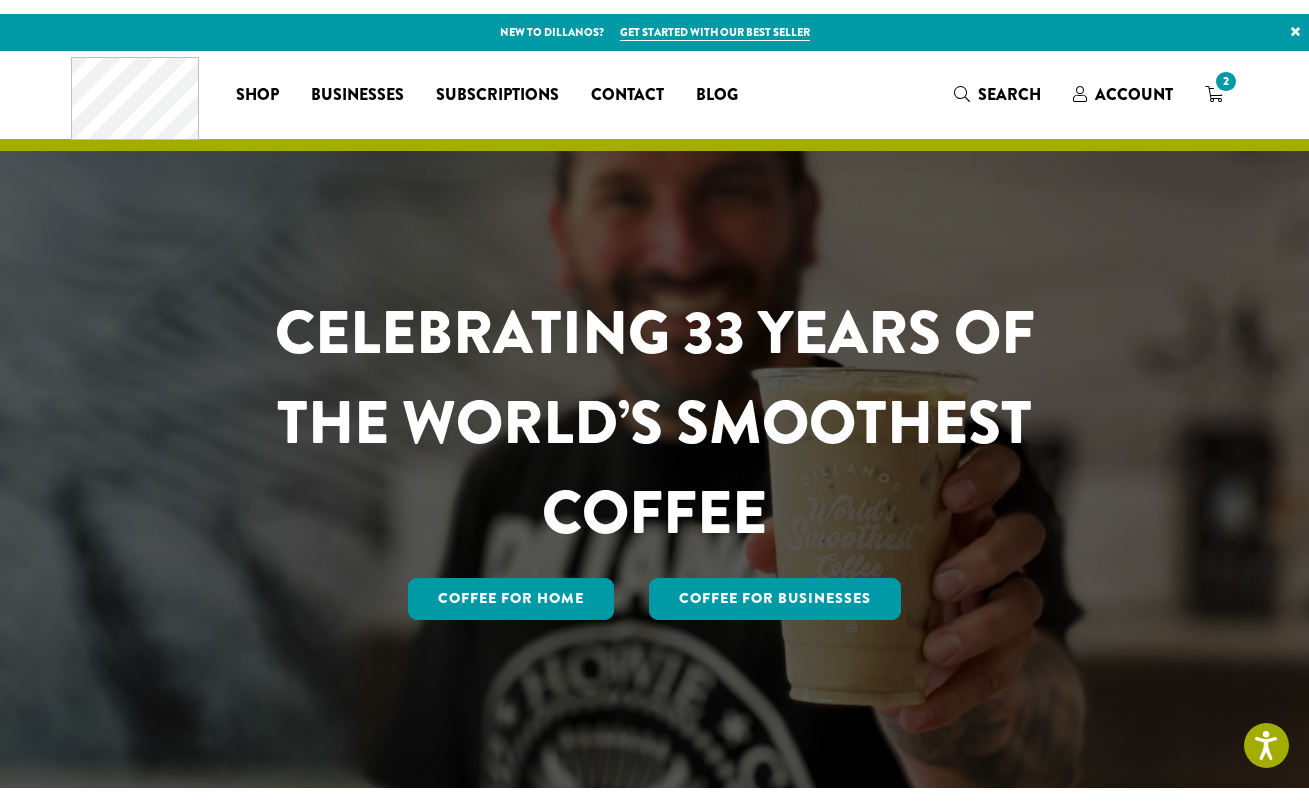 scroll, scrollTop: 0, scrollLeft: 0, axis: both 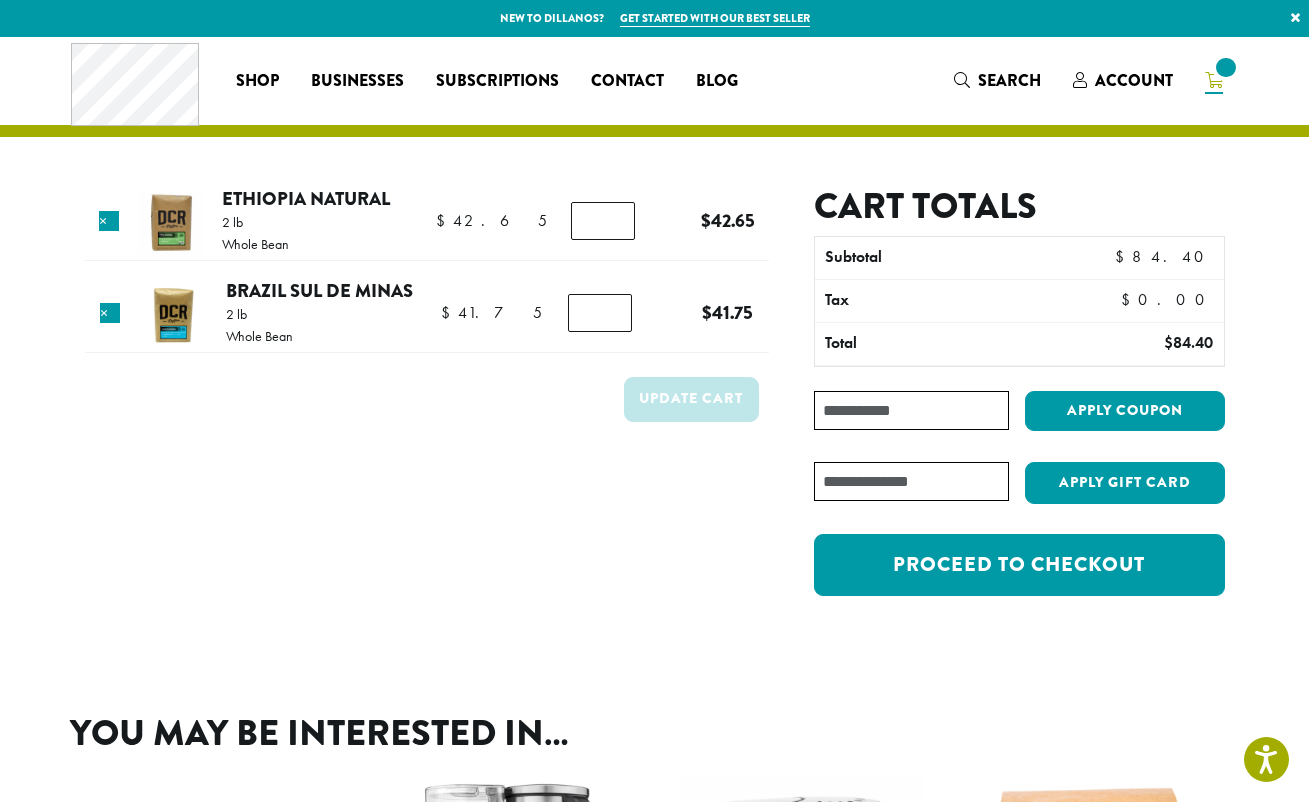 click on "Coupon:" at bounding box center (911, 410) 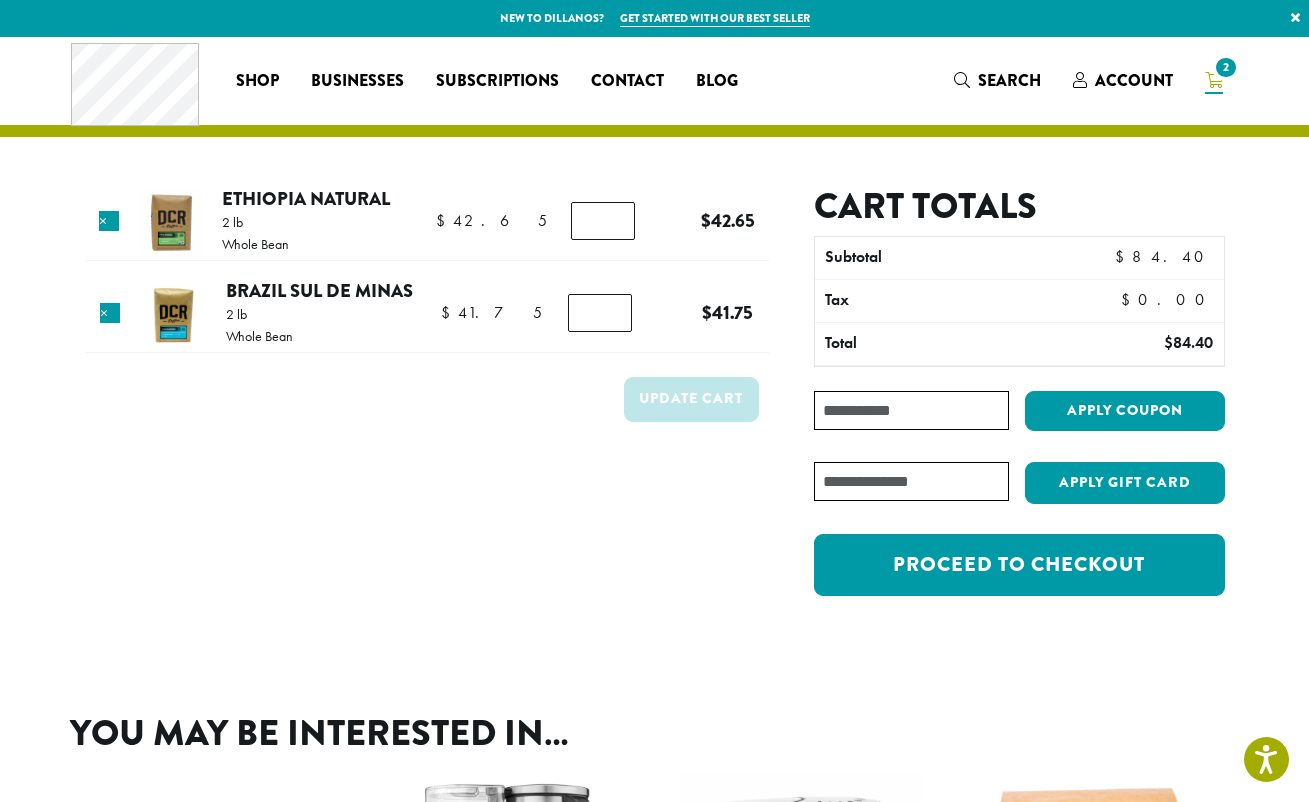 paste on "********" 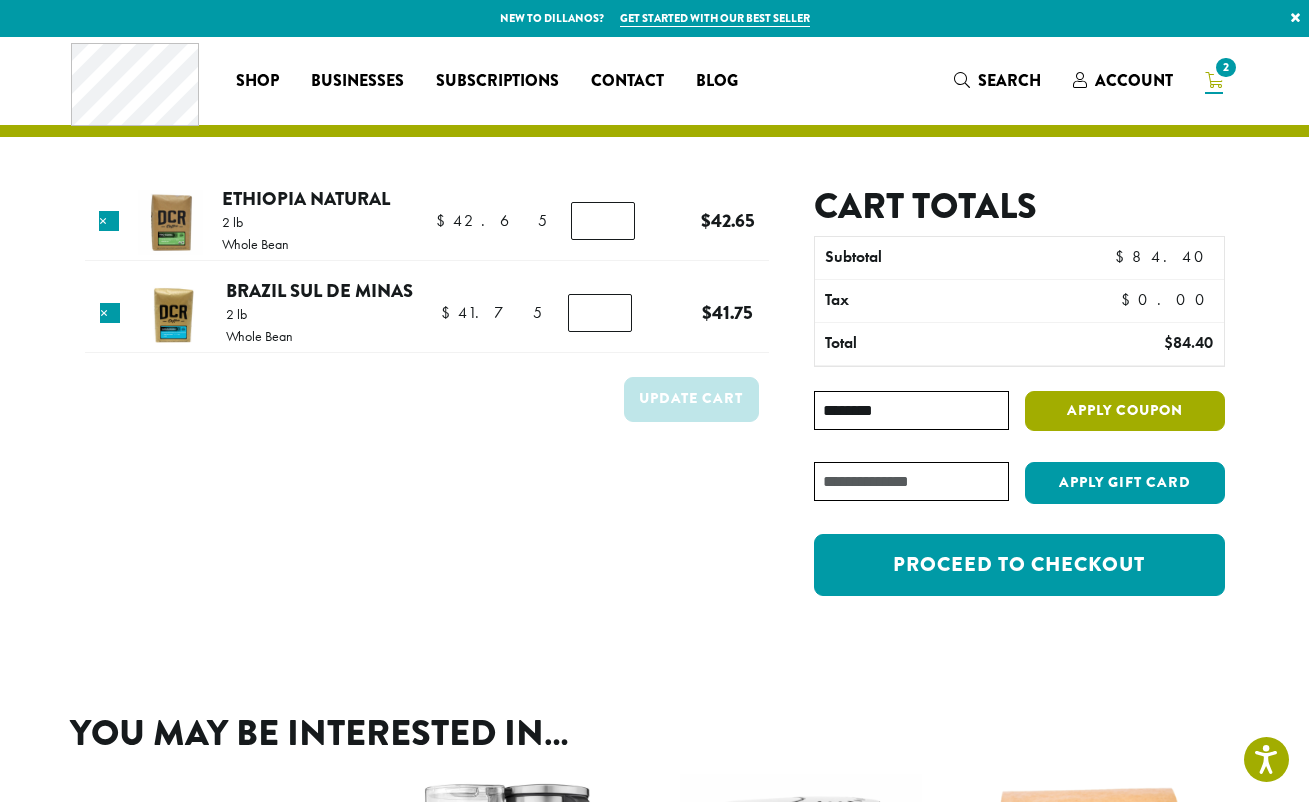 type on "********" 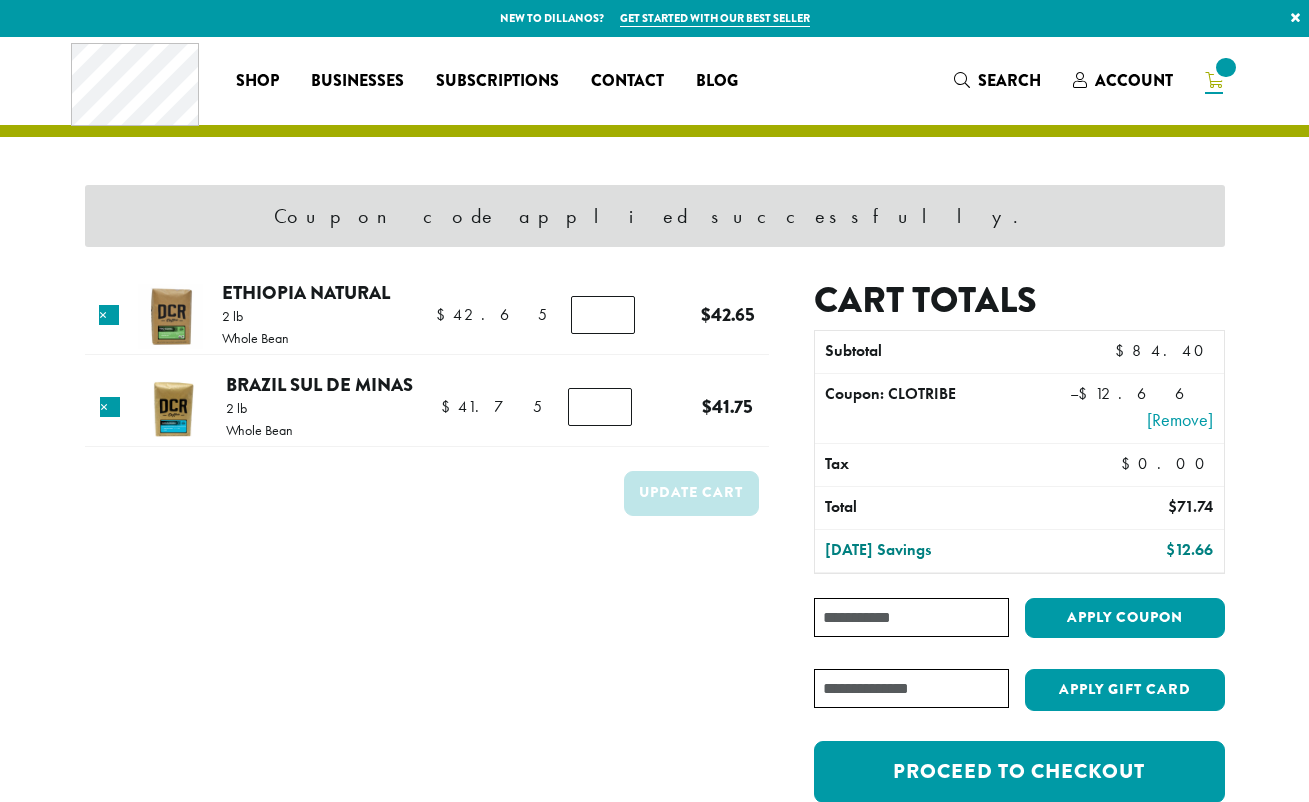 scroll, scrollTop: 0, scrollLeft: 0, axis: both 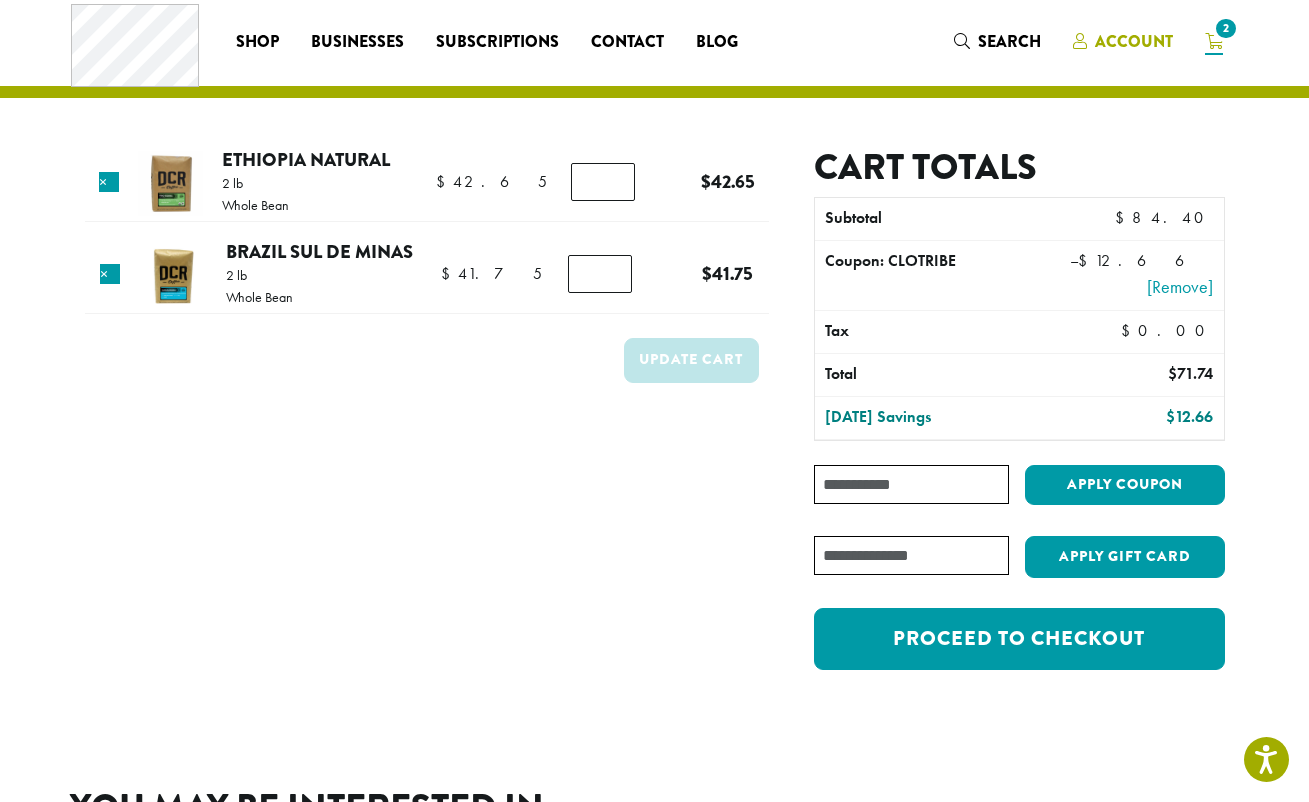 click on "Account" at bounding box center (1134, 41) 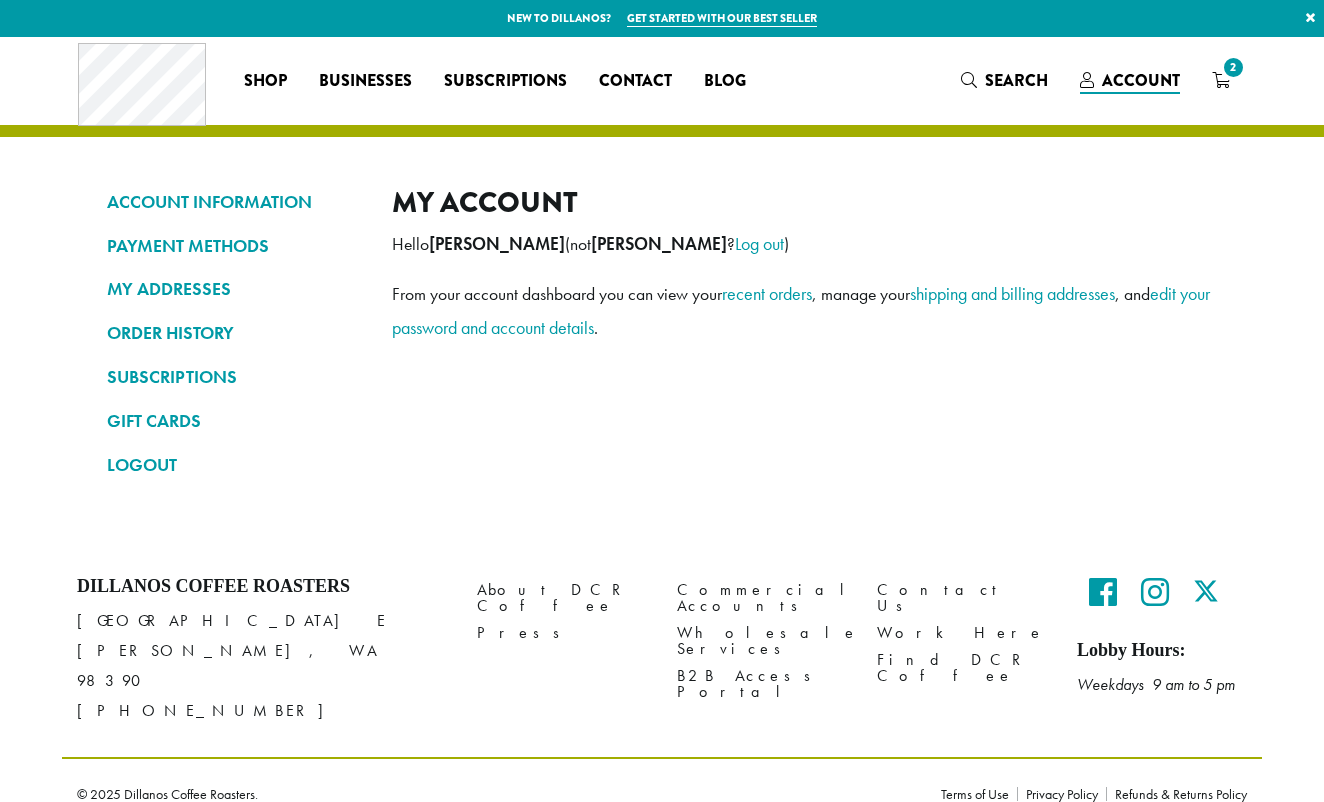 scroll, scrollTop: 0, scrollLeft: 0, axis: both 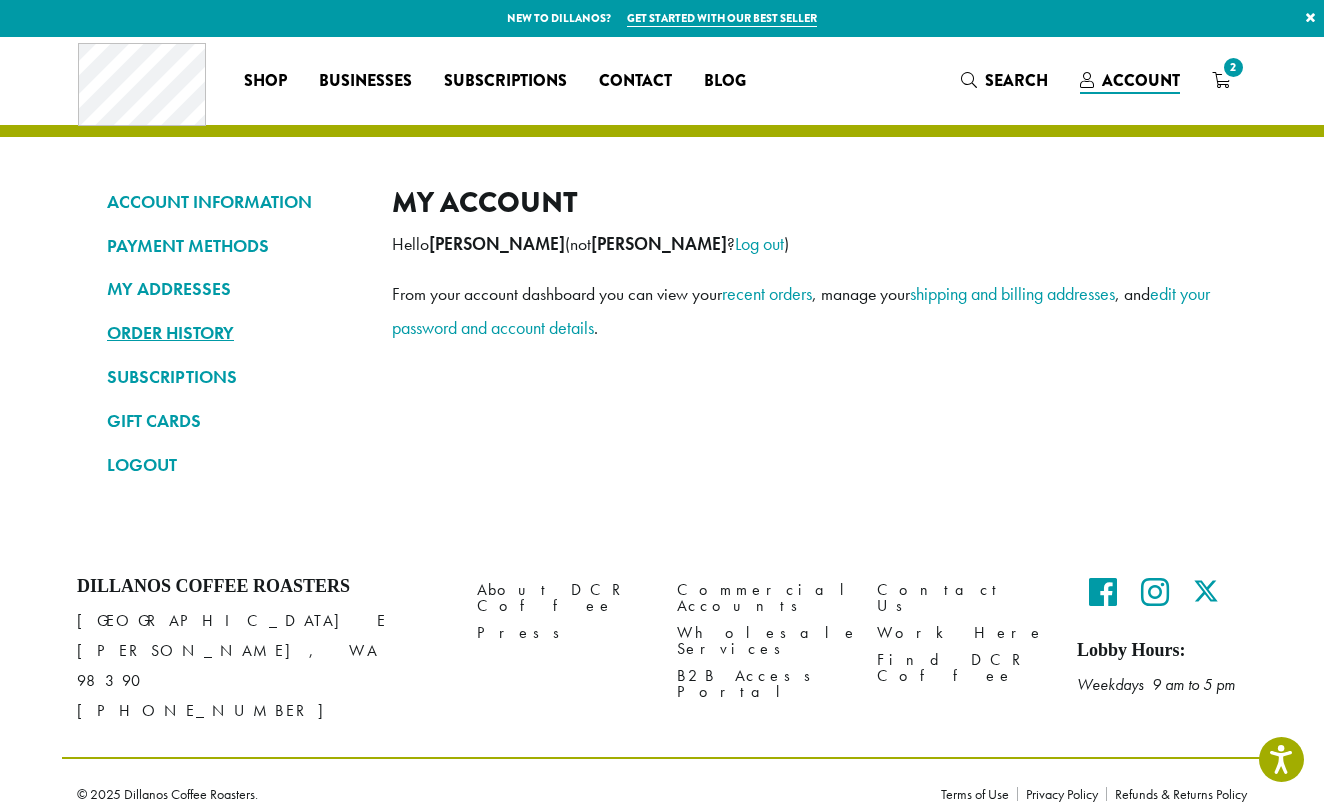 click on "ORDER HISTORY" at bounding box center [234, 333] 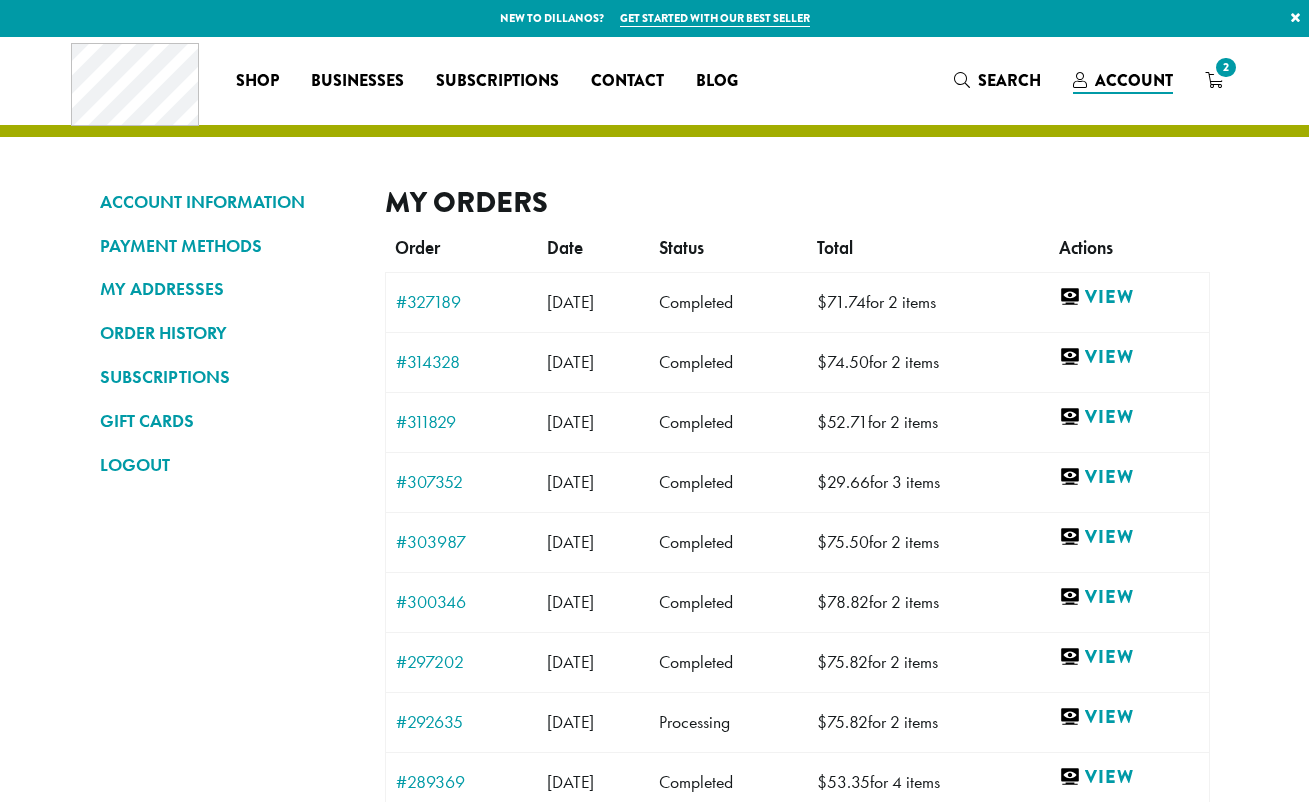 scroll, scrollTop: 0, scrollLeft: 0, axis: both 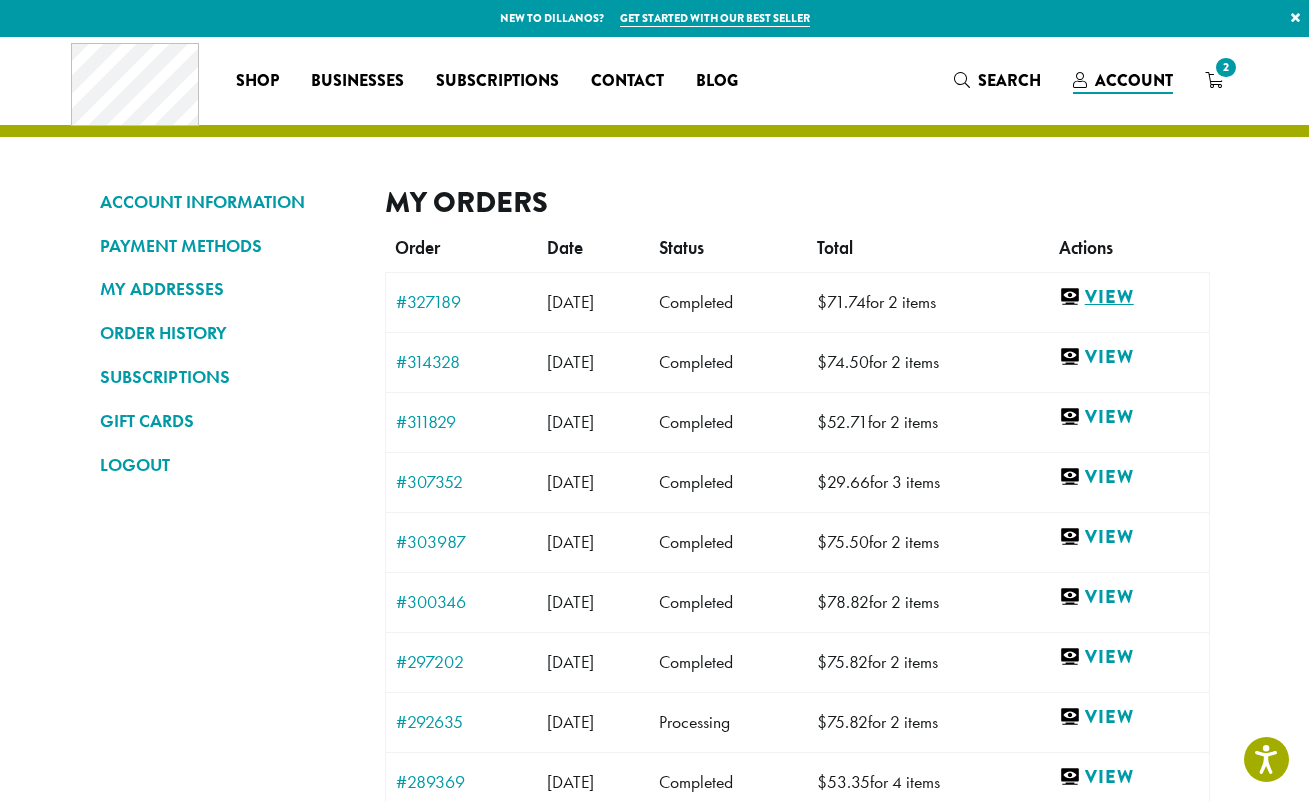 click on "View" at bounding box center [1129, 297] 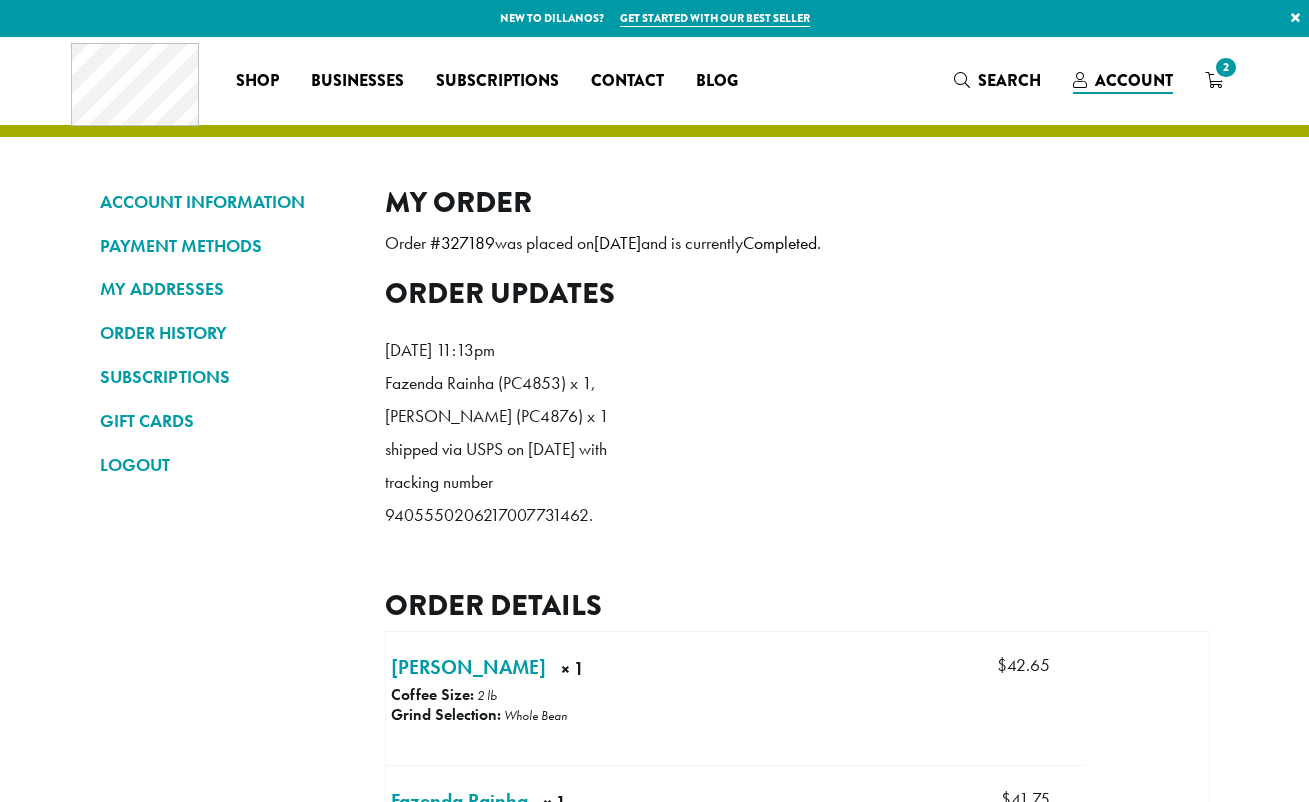 scroll, scrollTop: 0, scrollLeft: 0, axis: both 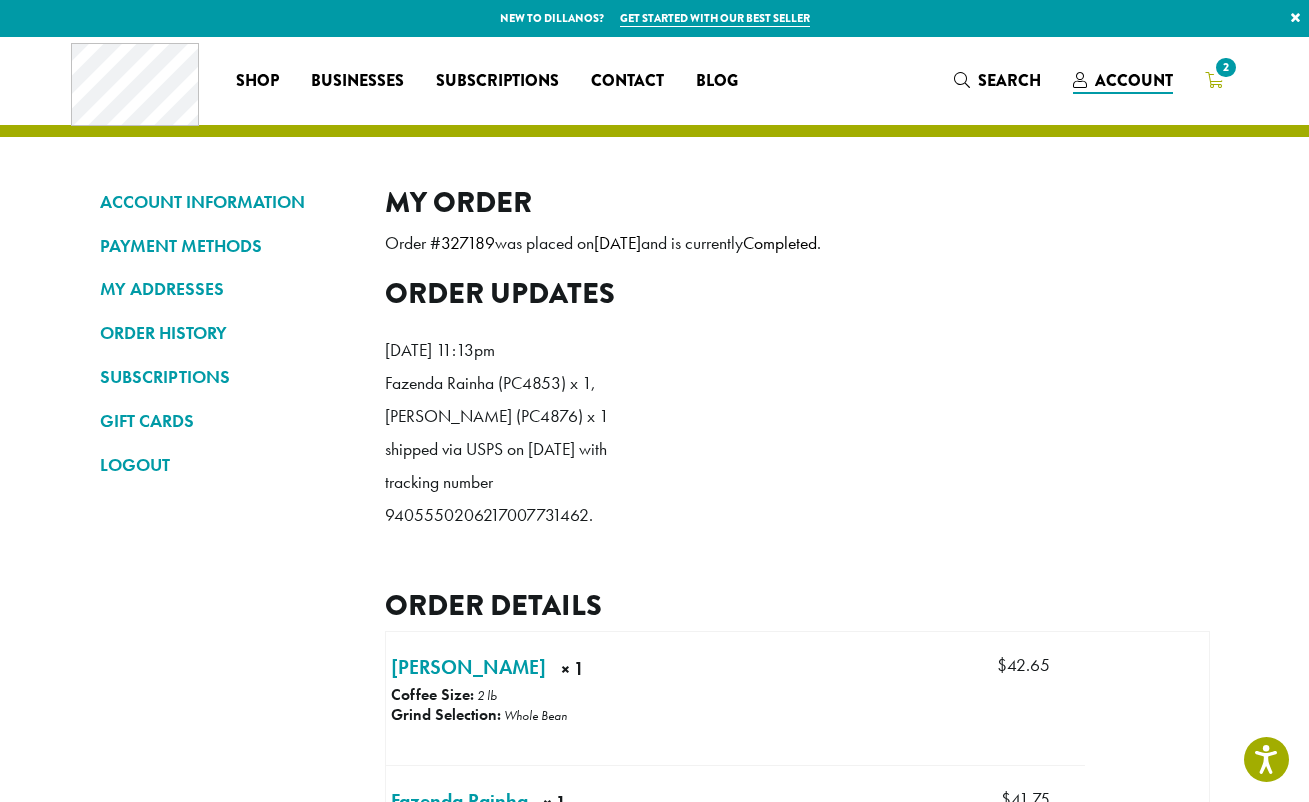 click on "2" at bounding box center [1214, 80] 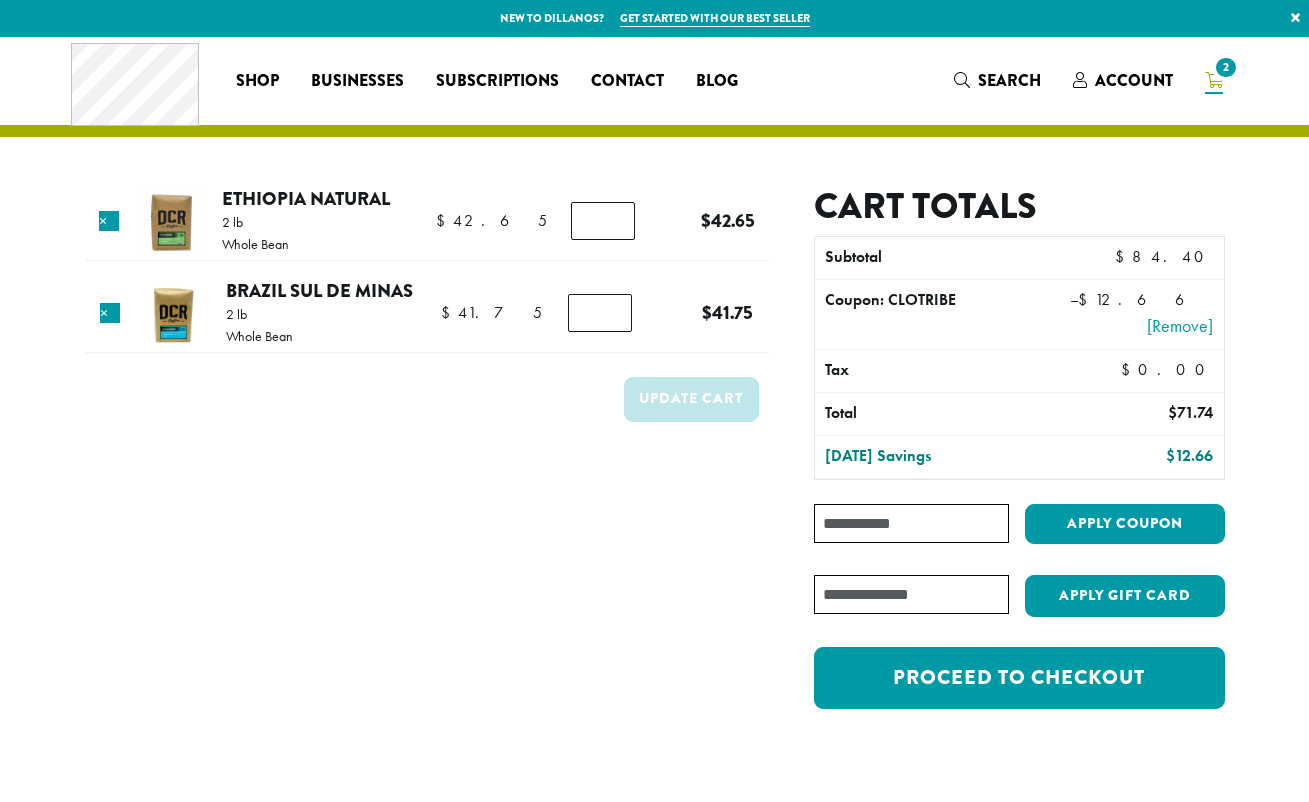 scroll, scrollTop: 79, scrollLeft: 0, axis: vertical 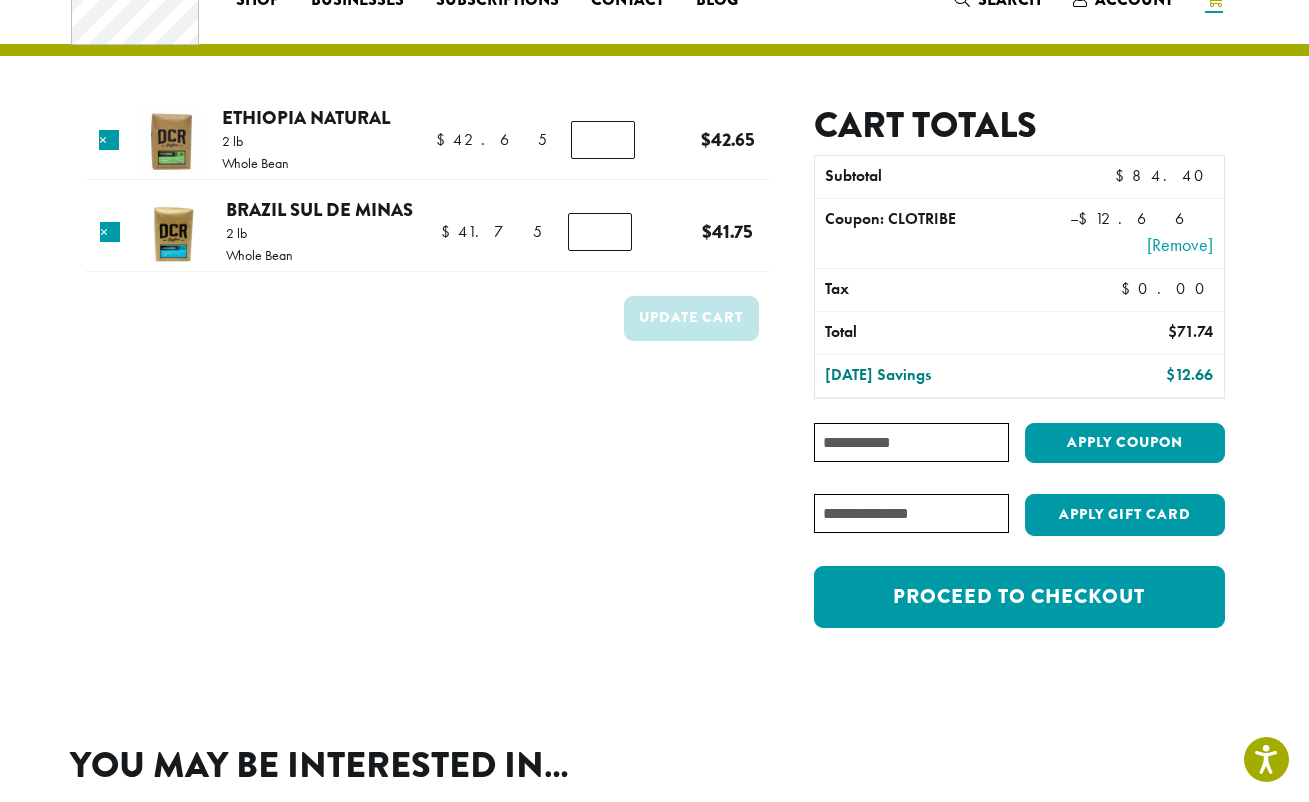 click on "Coupon:" at bounding box center [911, 442] 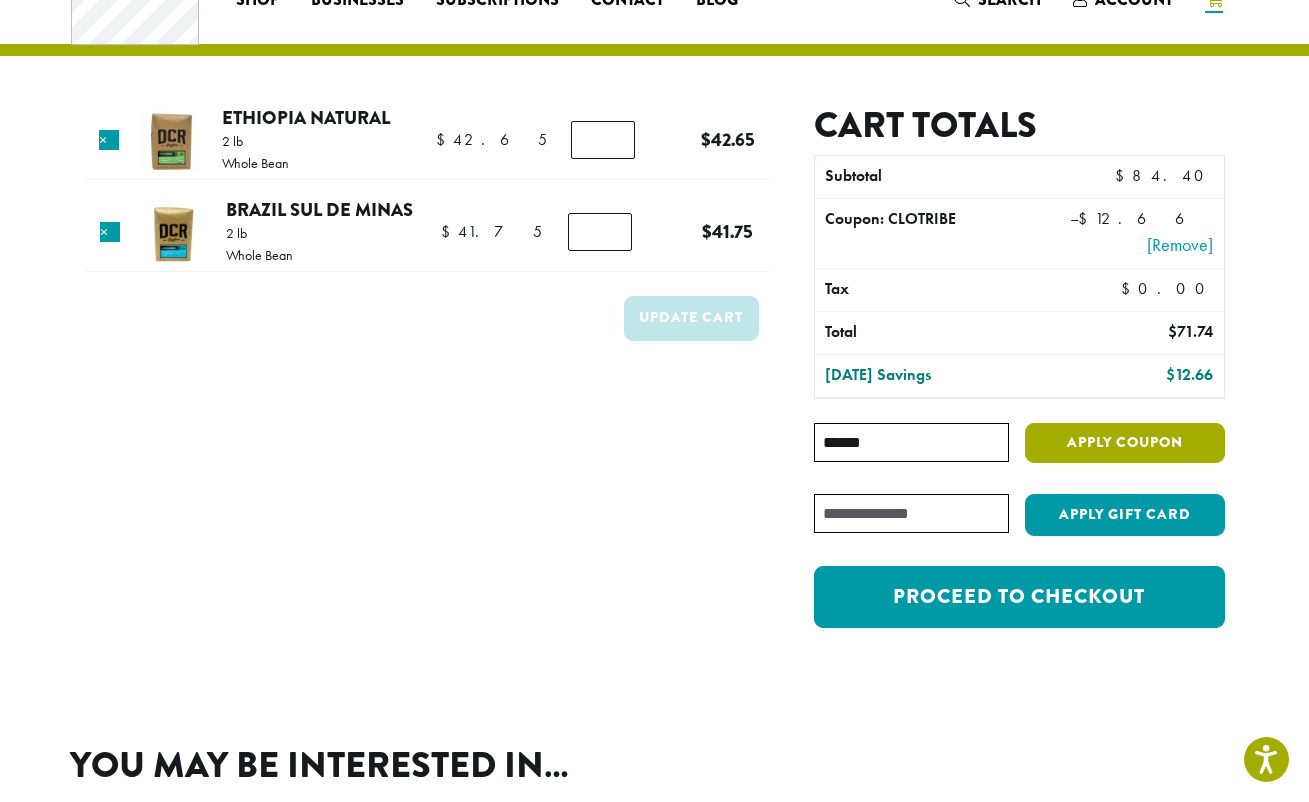type on "******" 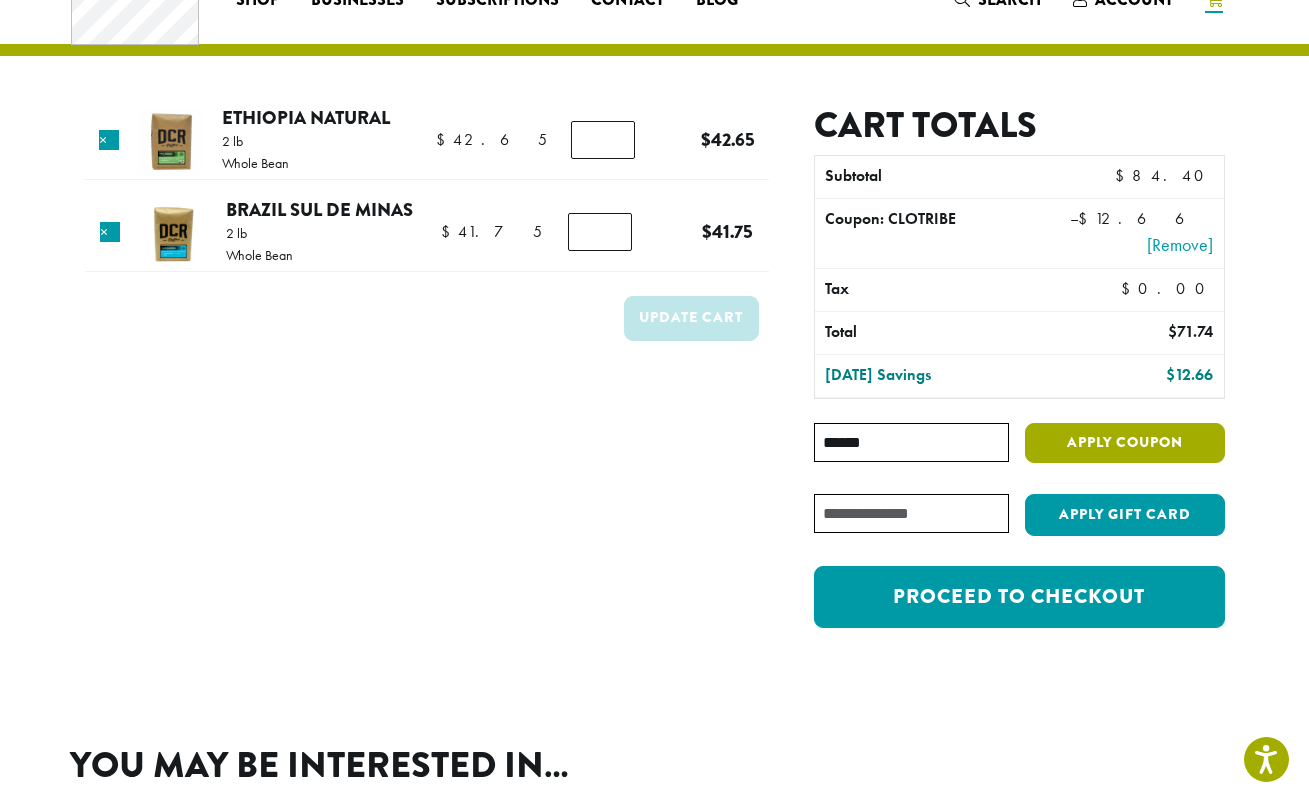 click on "Apply coupon" at bounding box center (1125, 443) 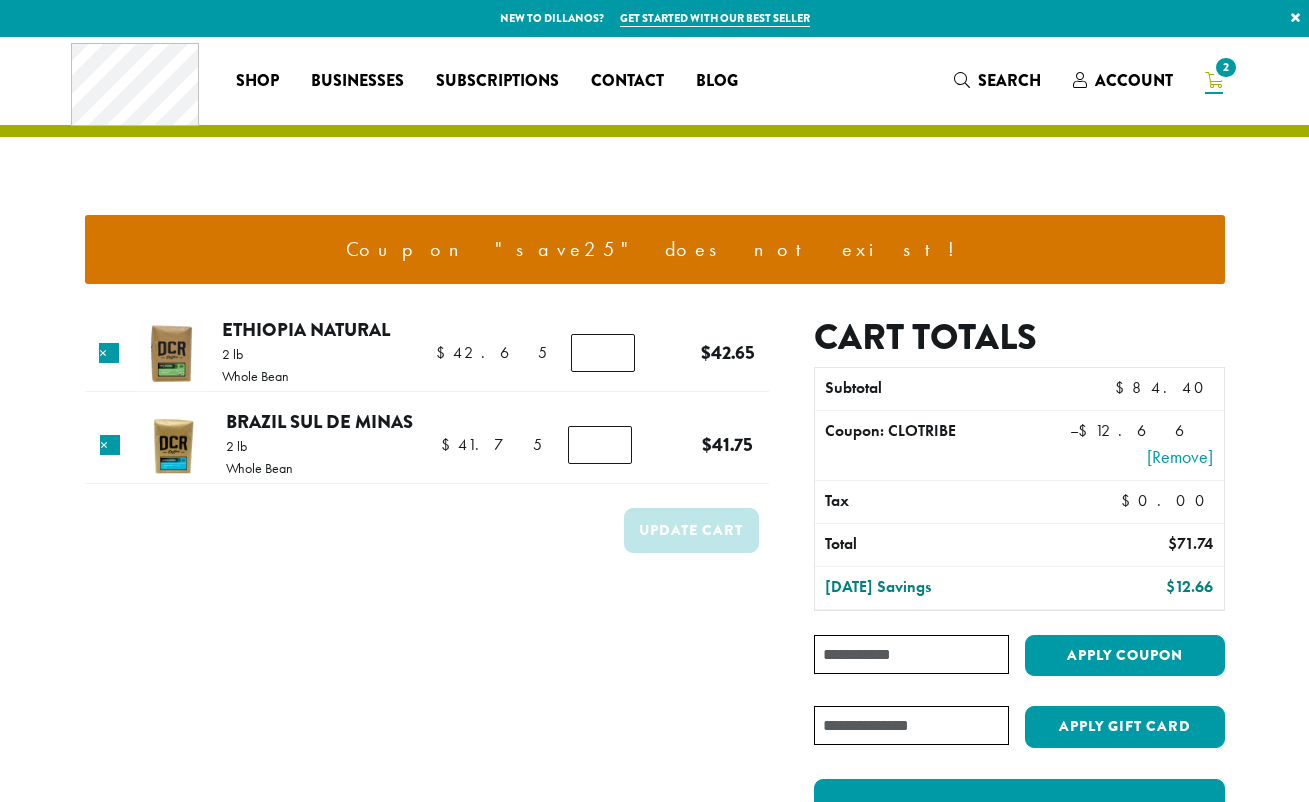 scroll, scrollTop: 0, scrollLeft: 0, axis: both 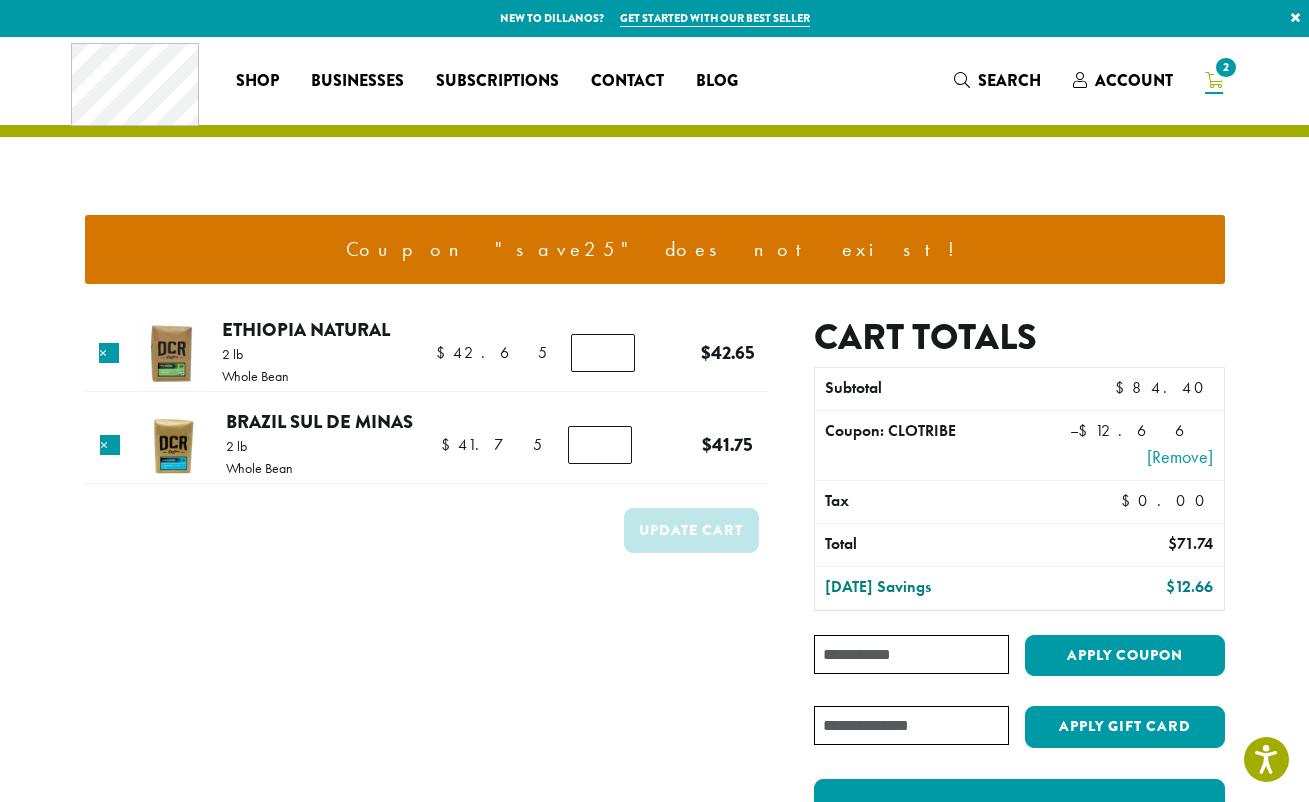 click on "Product
Price
Quantity
Subtotal
×
Ethiopia Natural
2 lb
Whole Bean
$ 42.65
$ 42.65
Ethiopia Natural quantity
*
$ 42.65
$ 42.65
×
Brazil Sul De Minas
2 lb
Whole Bean
$ 41.75
$ 41.75
Brazil Sul De Minas quantity
*
$ 41.75
$ 41.75
Update cart" at bounding box center [427, 588] 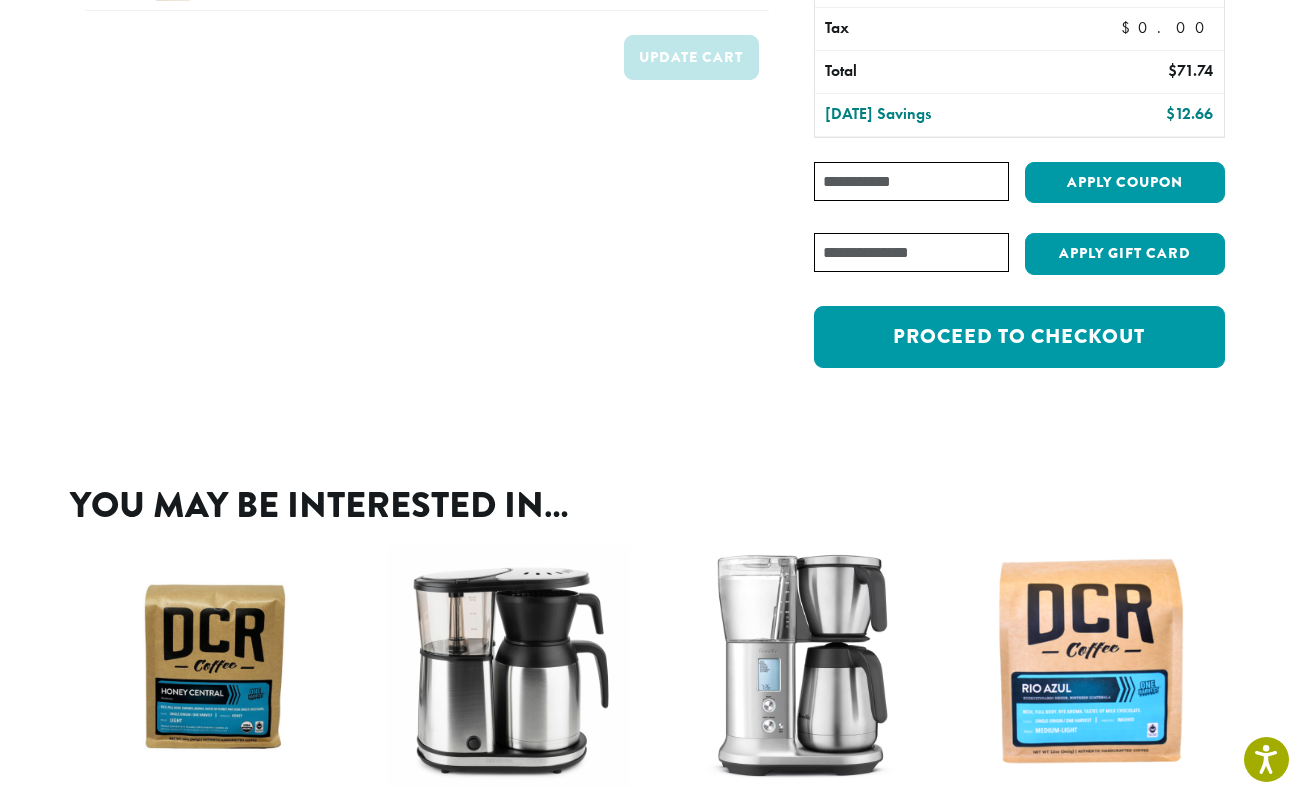 scroll, scrollTop: 509, scrollLeft: 0, axis: vertical 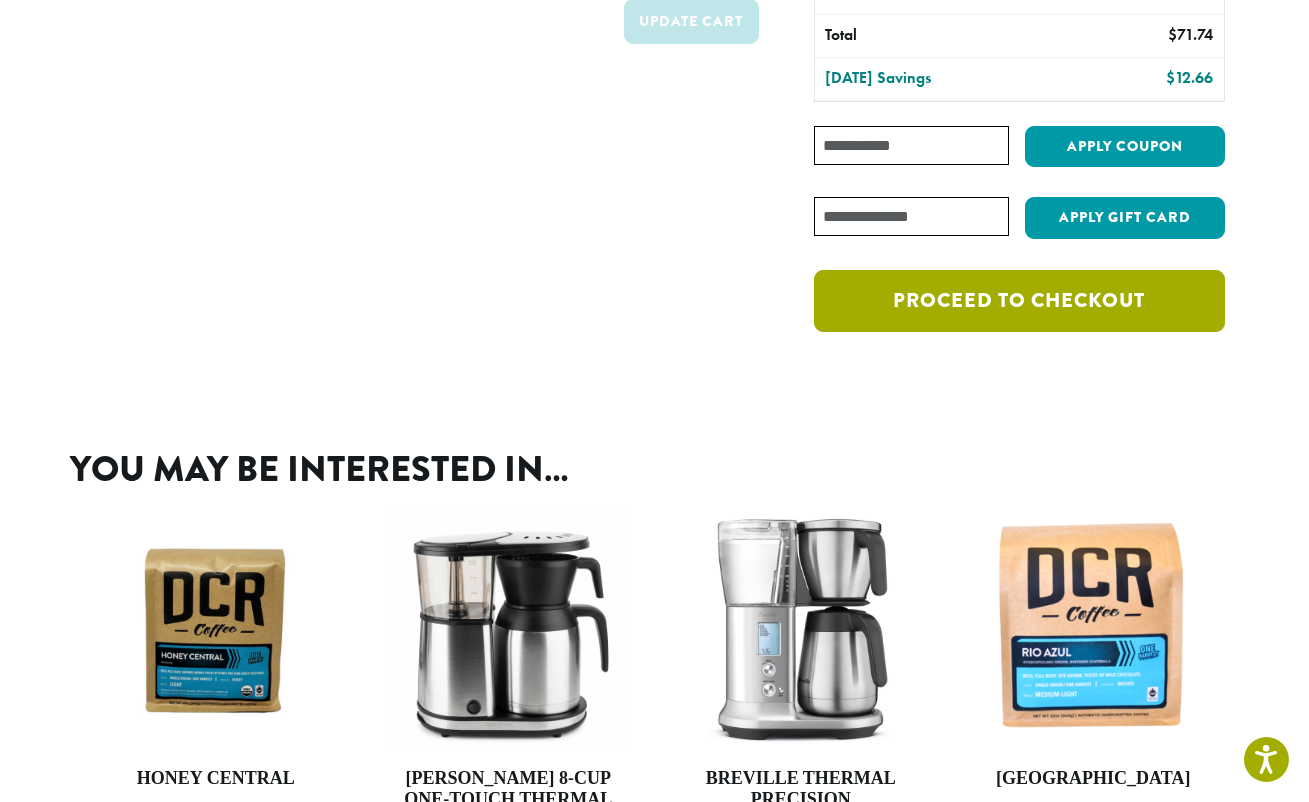 click on "Proceed to checkout" at bounding box center (1019, 301) 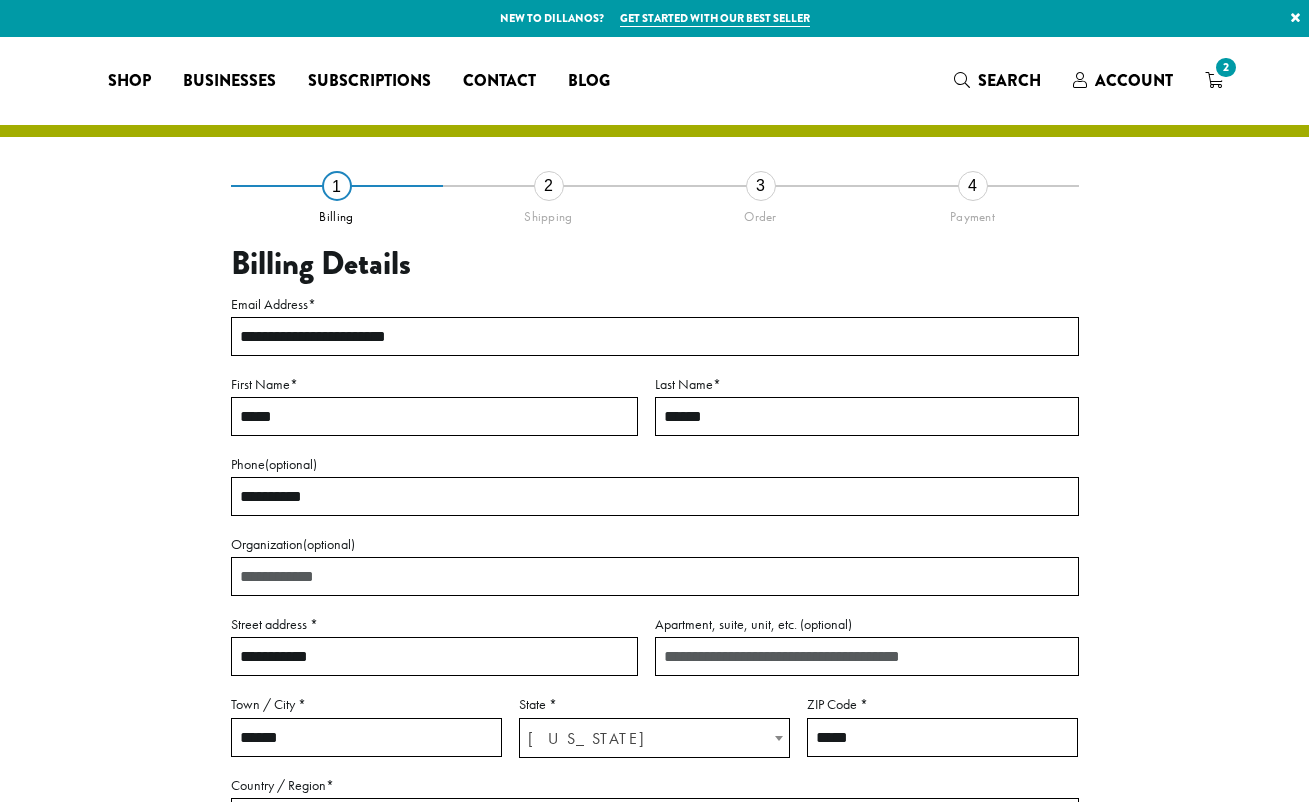 select on "**" 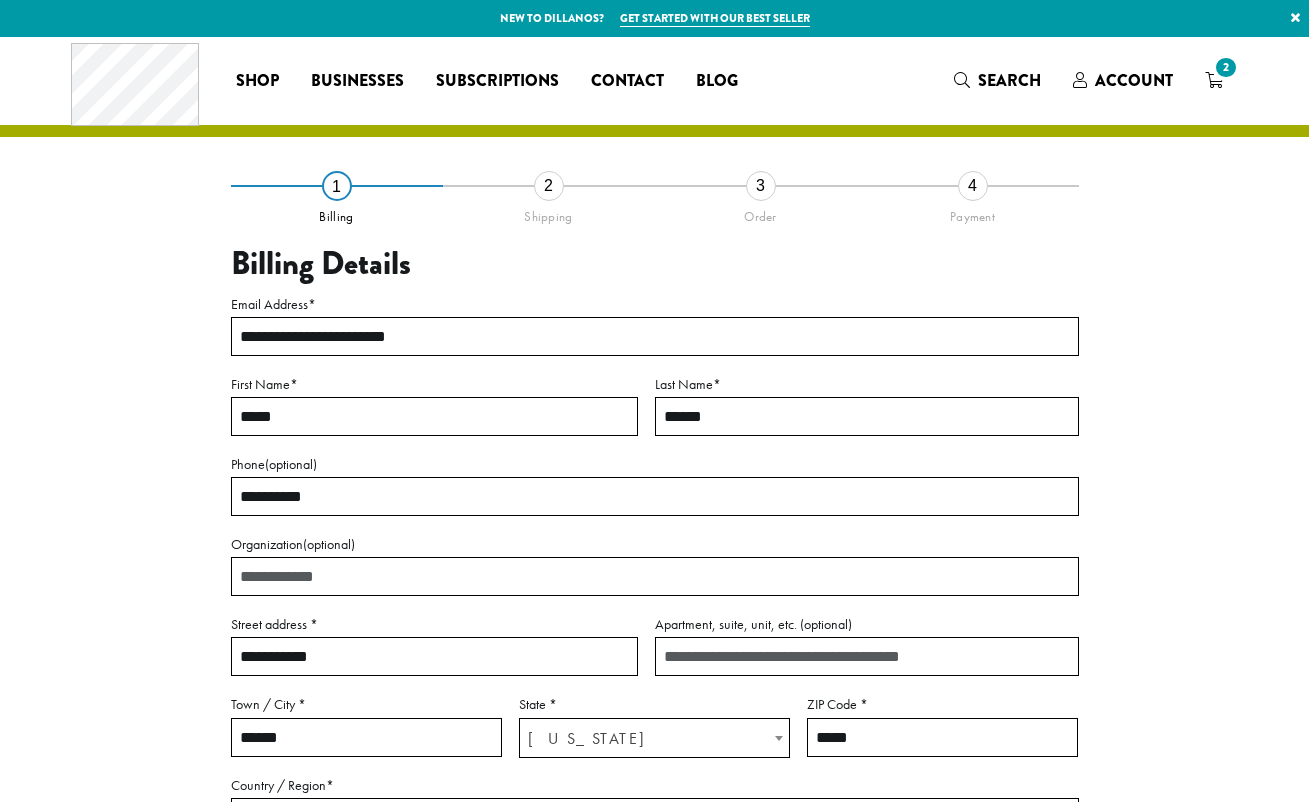 scroll, scrollTop: 0, scrollLeft: 0, axis: both 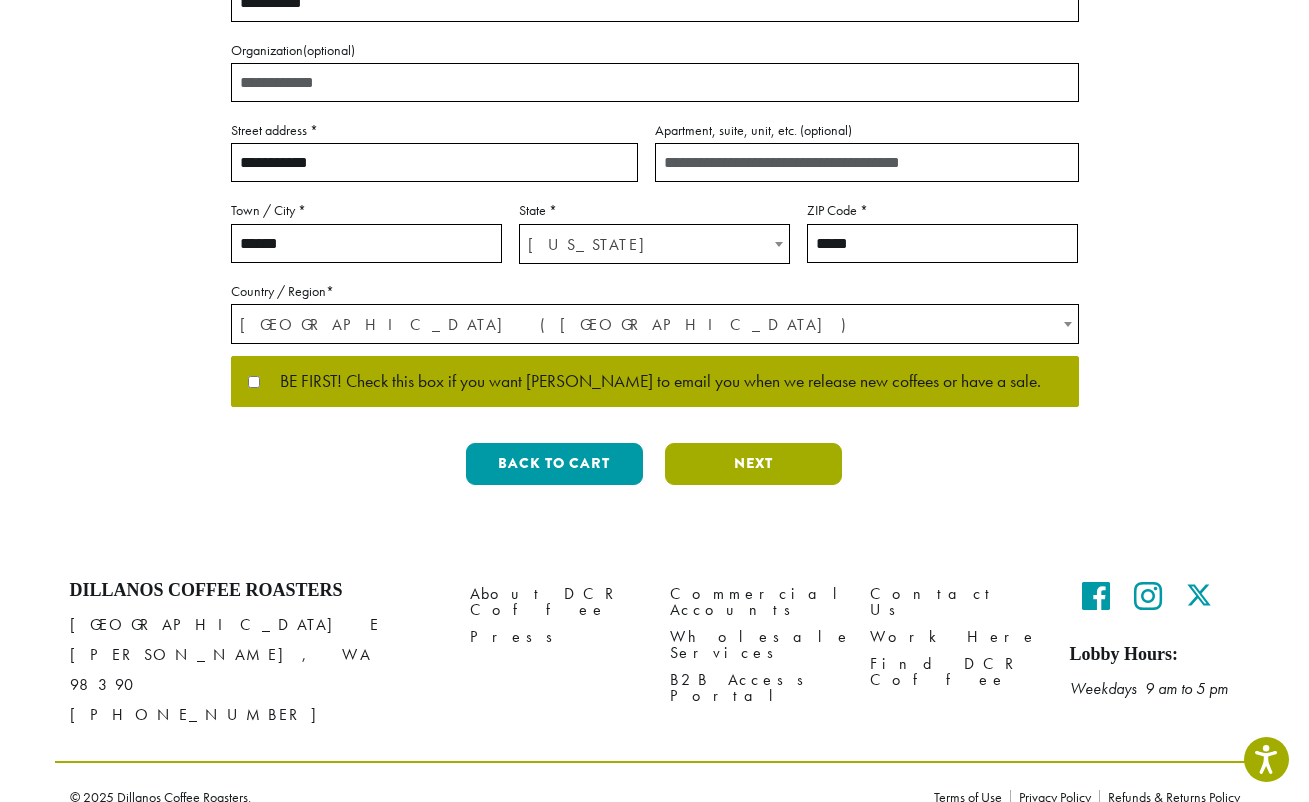click on "Next" at bounding box center (753, 464) 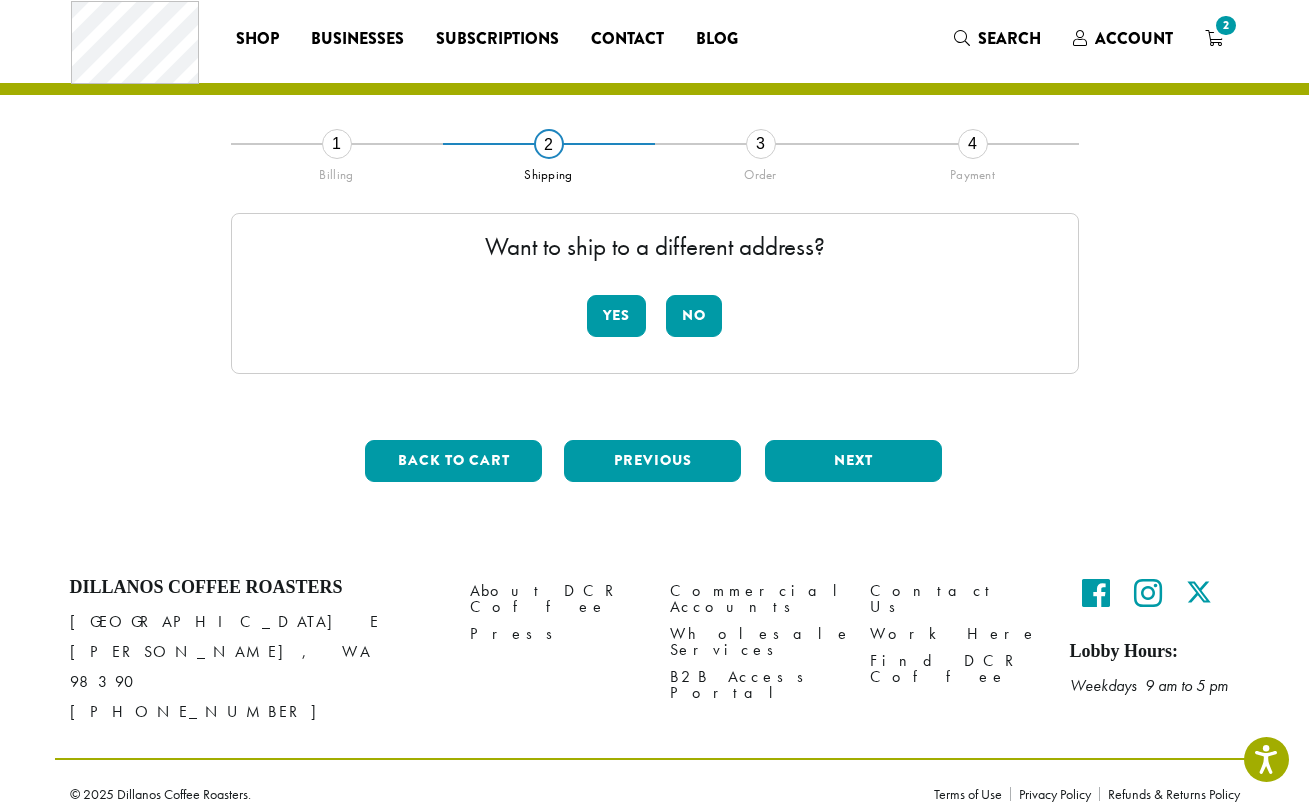 scroll, scrollTop: 41, scrollLeft: 0, axis: vertical 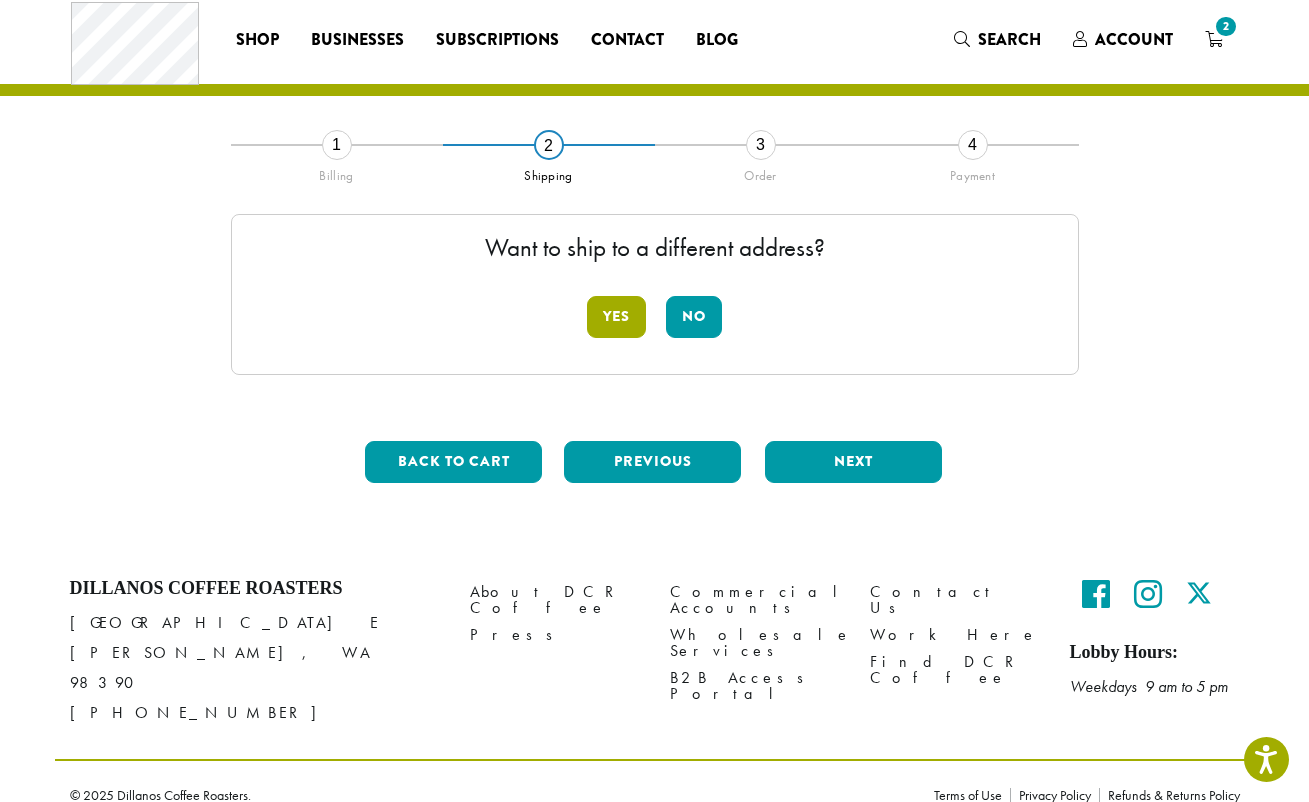 click on "Yes" at bounding box center [616, 317] 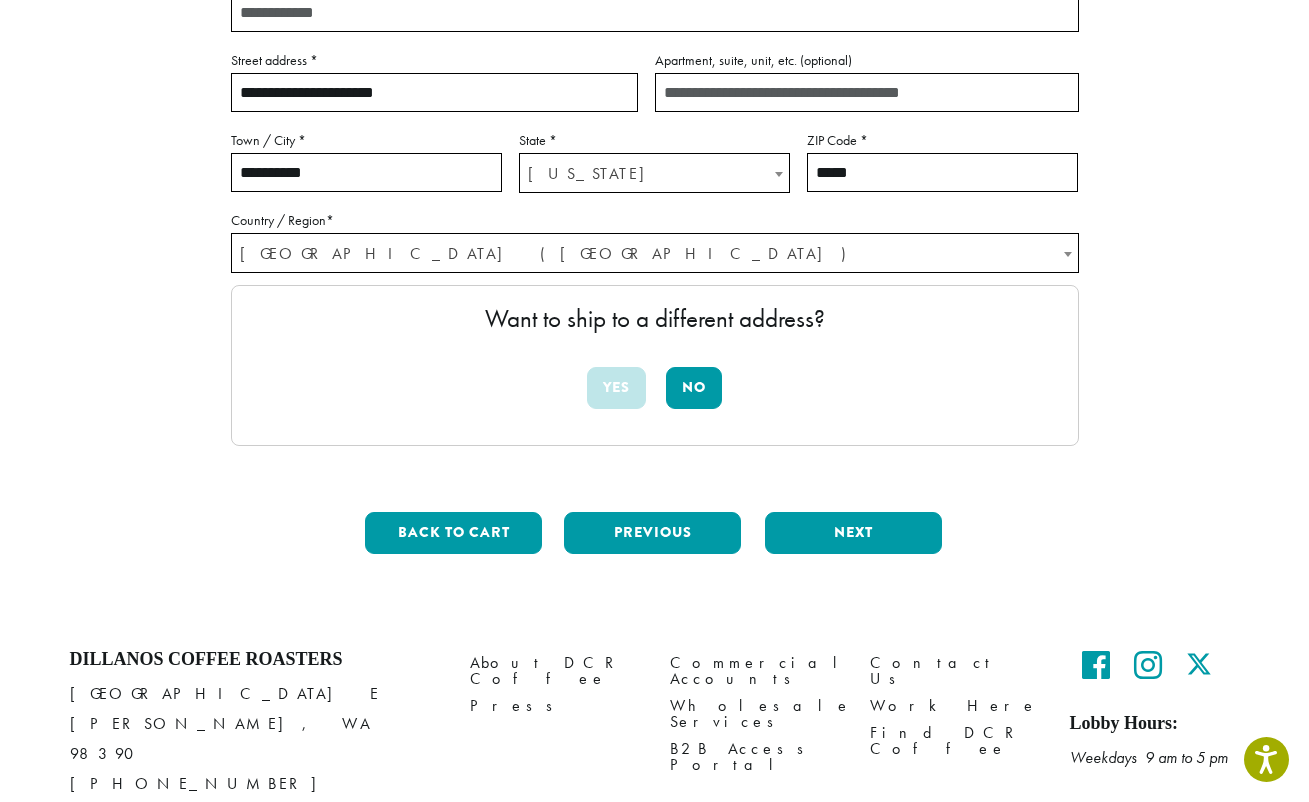 scroll, scrollTop: 366, scrollLeft: 1, axis: both 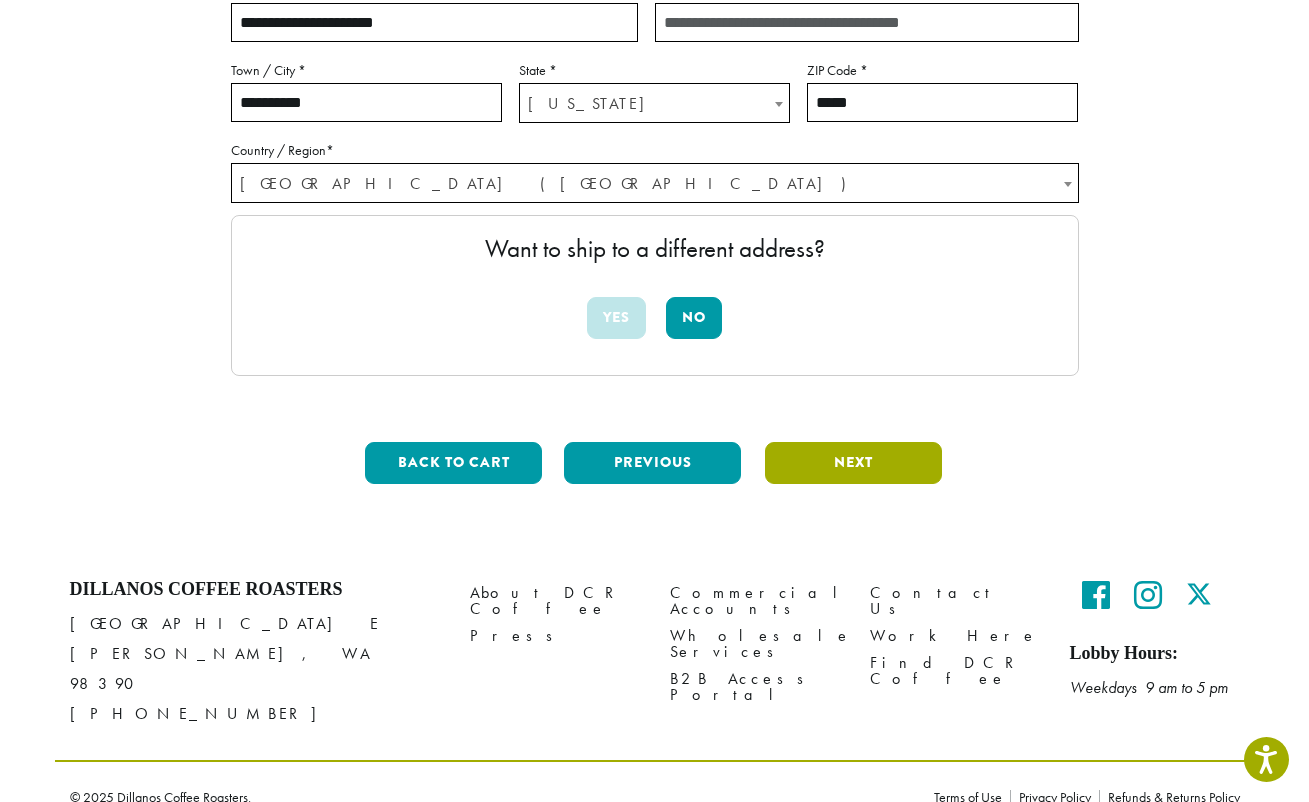 click on "Next" at bounding box center (853, 463) 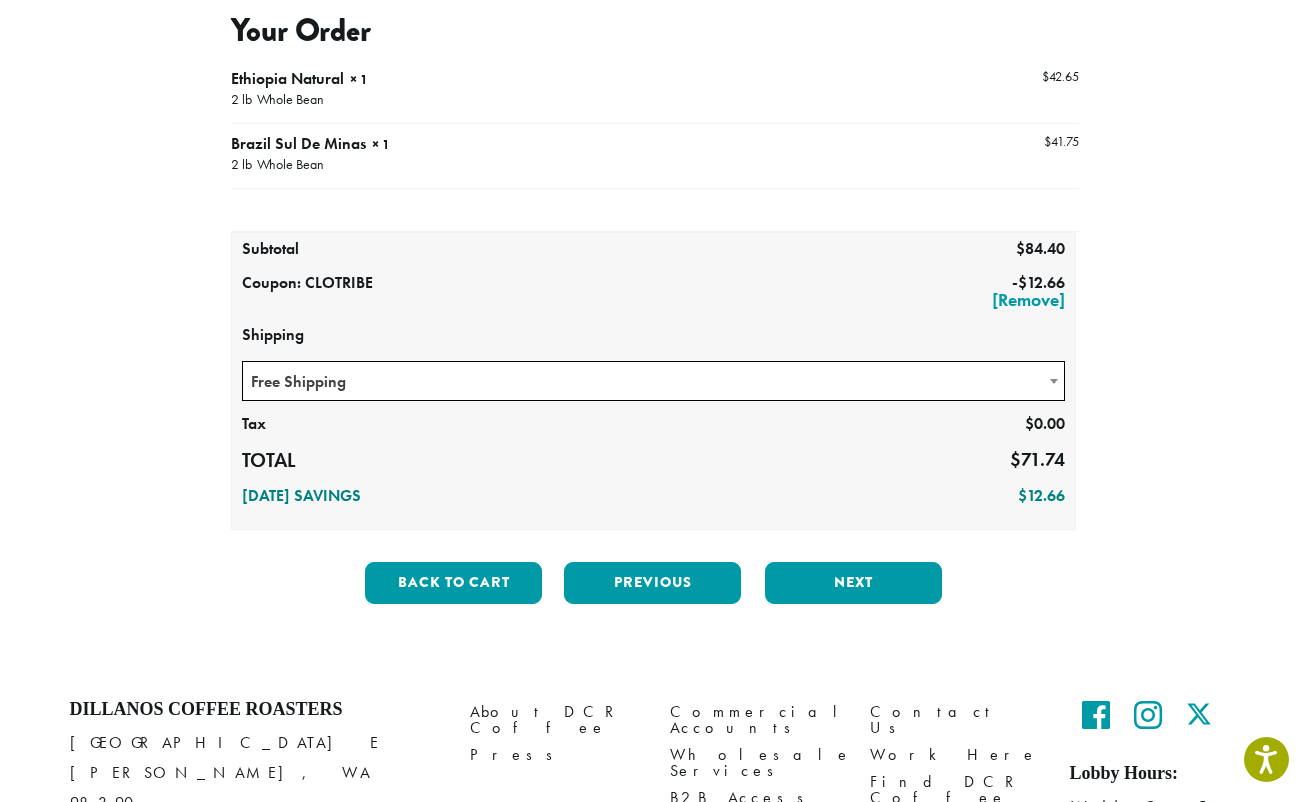 scroll, scrollTop: 236, scrollLeft: 0, axis: vertical 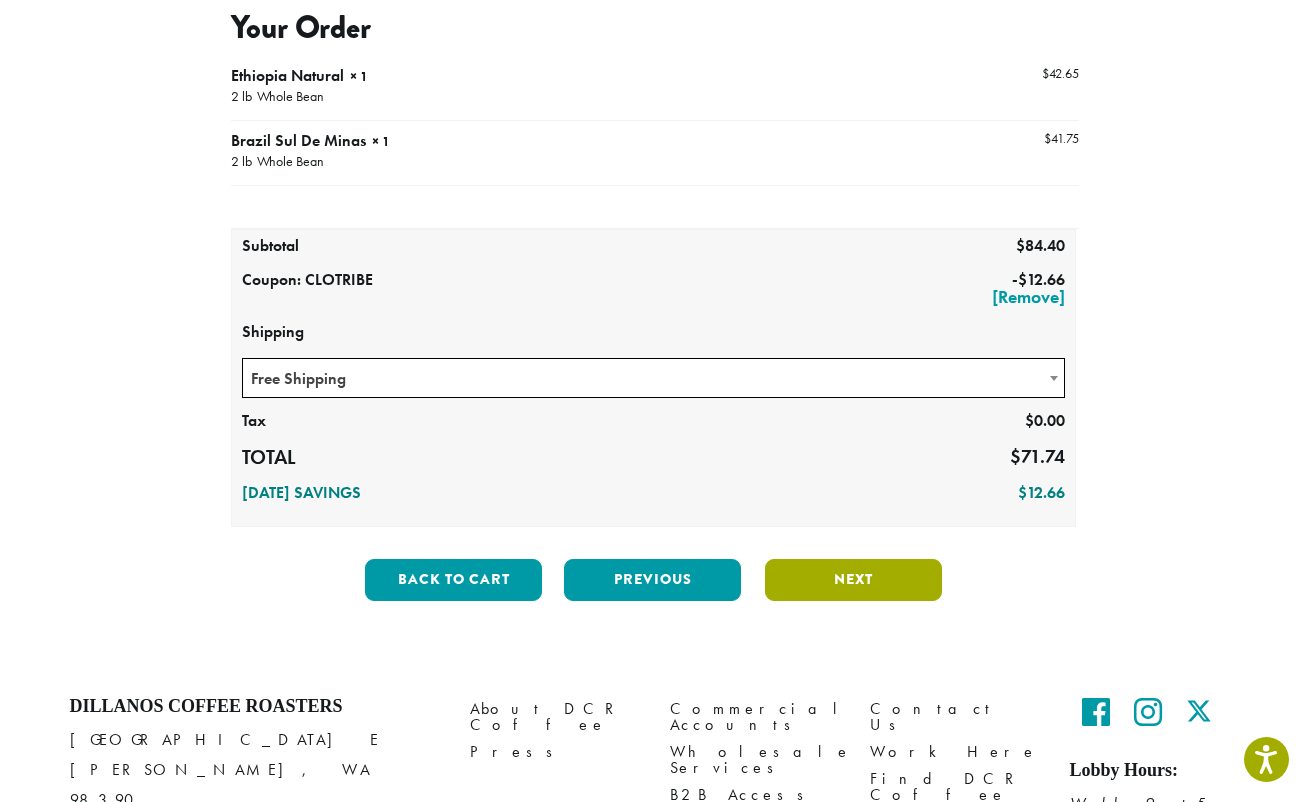 click on "Next" at bounding box center (853, 580) 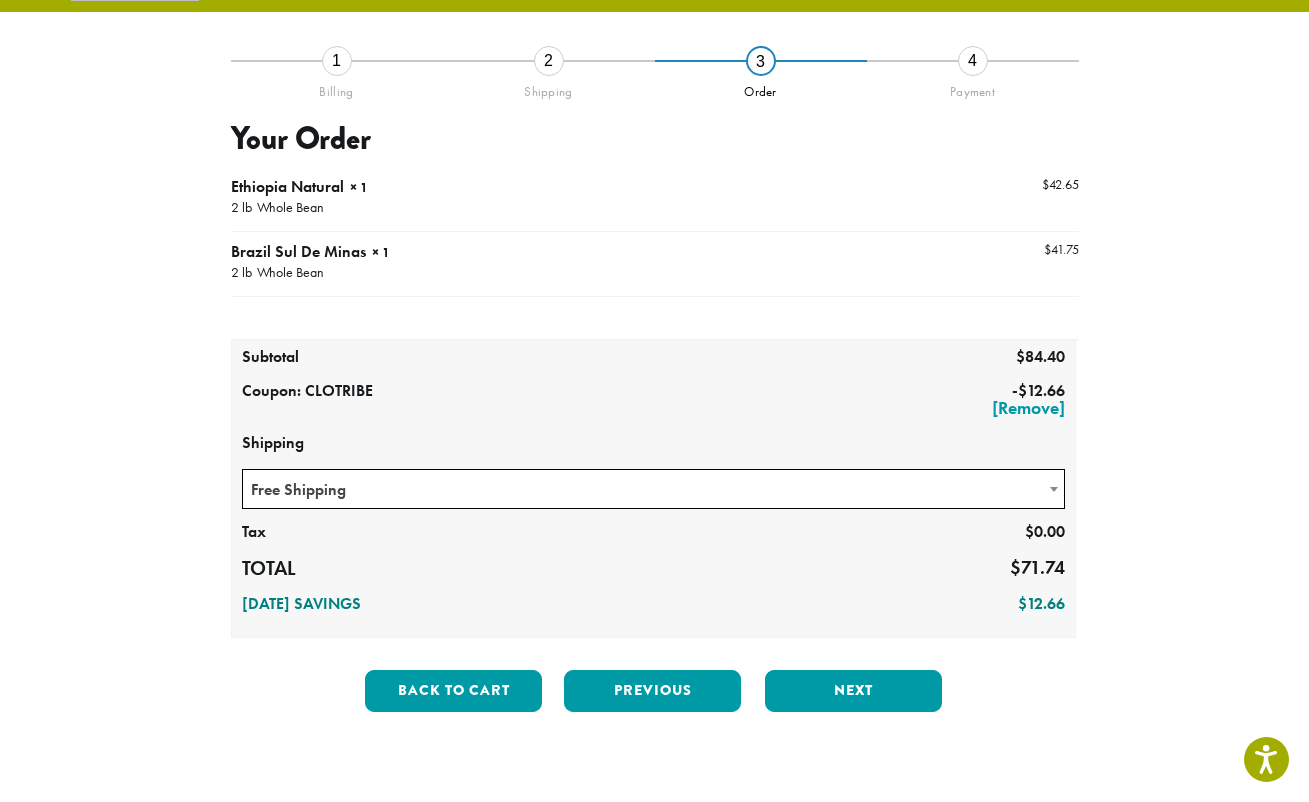 scroll, scrollTop: 114, scrollLeft: 0, axis: vertical 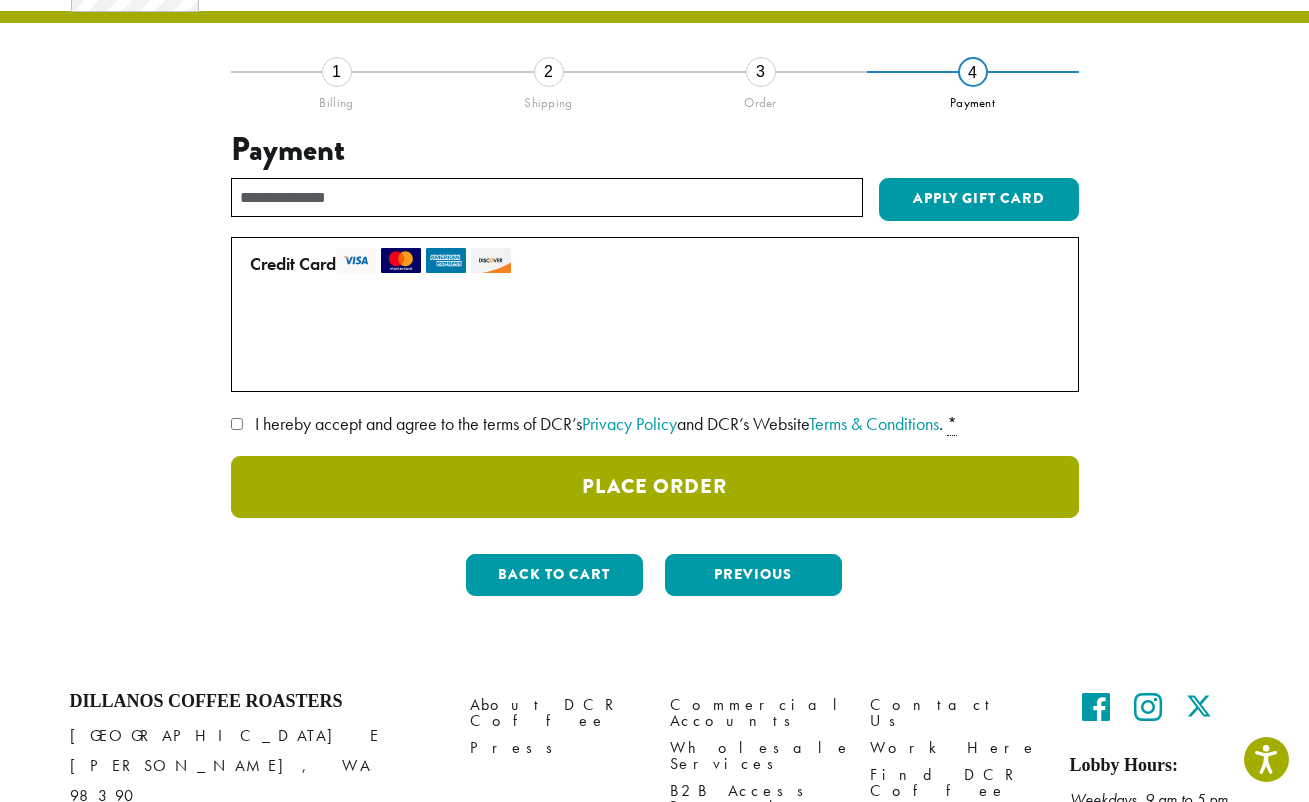 click on "Place Order" at bounding box center [655, 487] 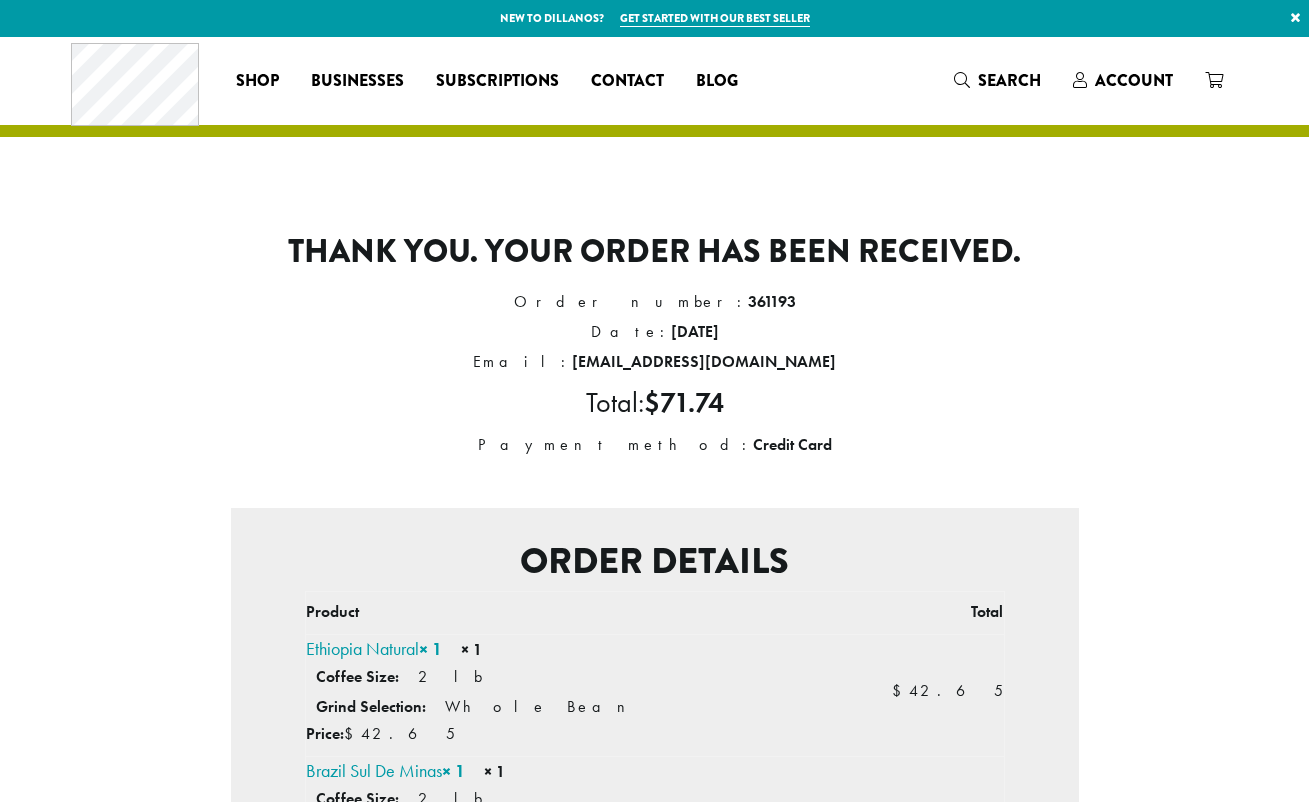 scroll, scrollTop: 0, scrollLeft: 0, axis: both 